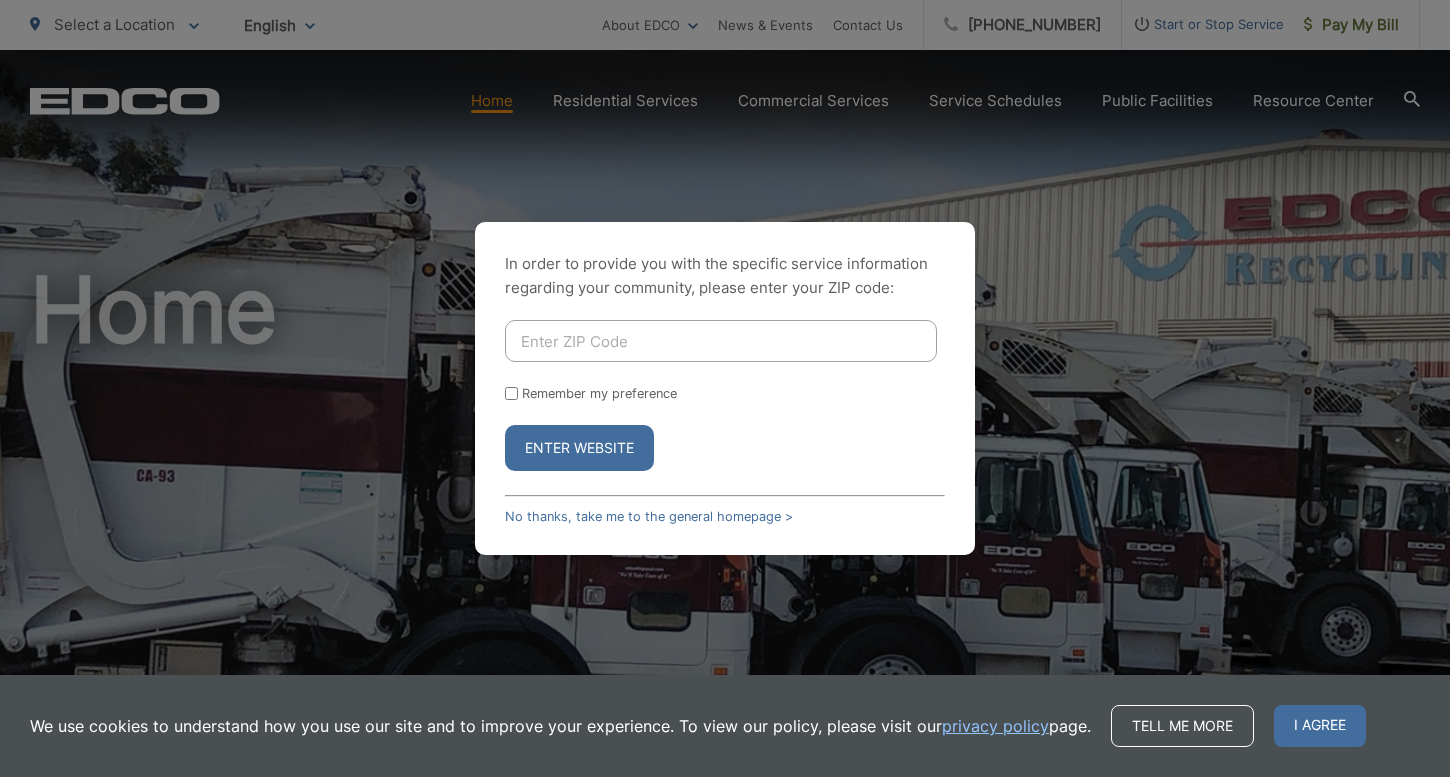 scroll, scrollTop: 0, scrollLeft: 0, axis: both 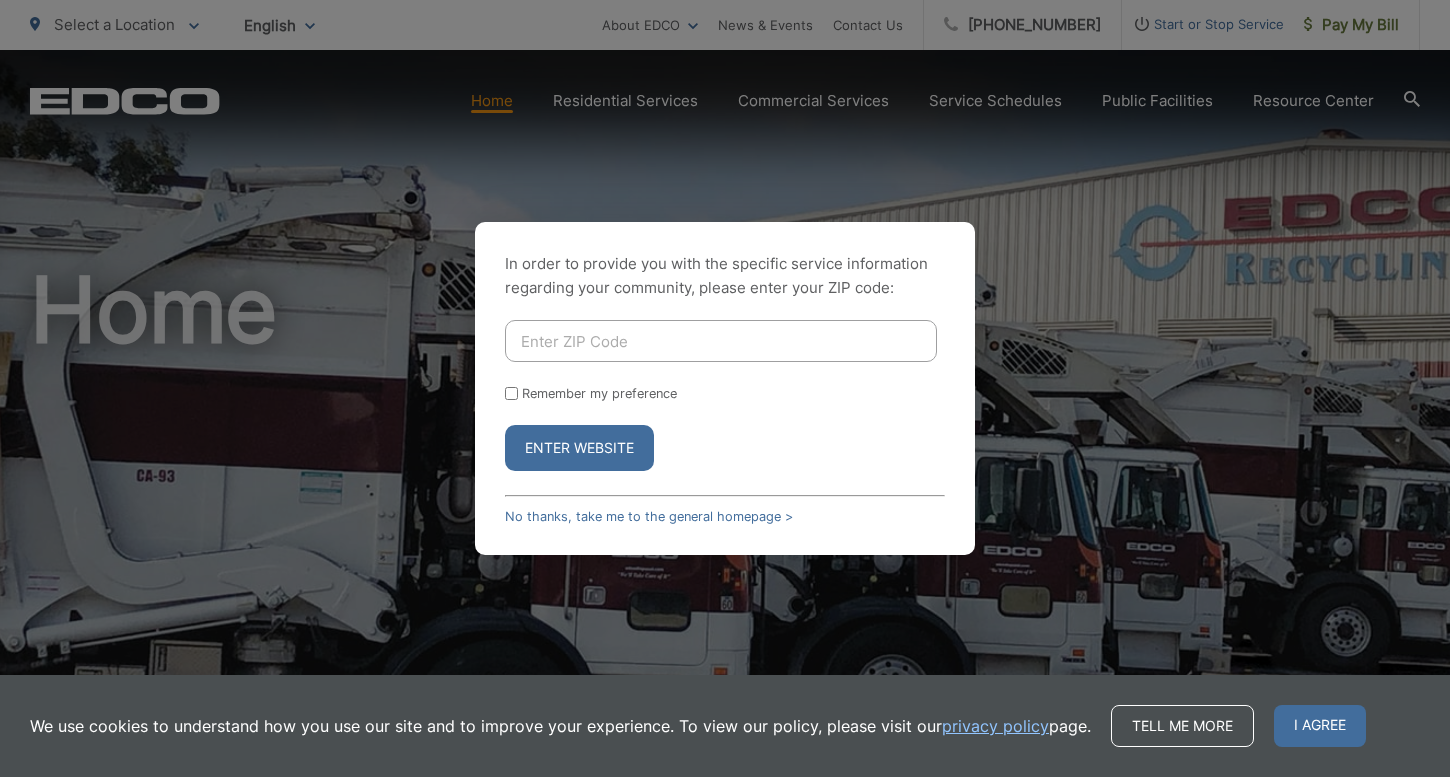 click at bounding box center (721, 341) 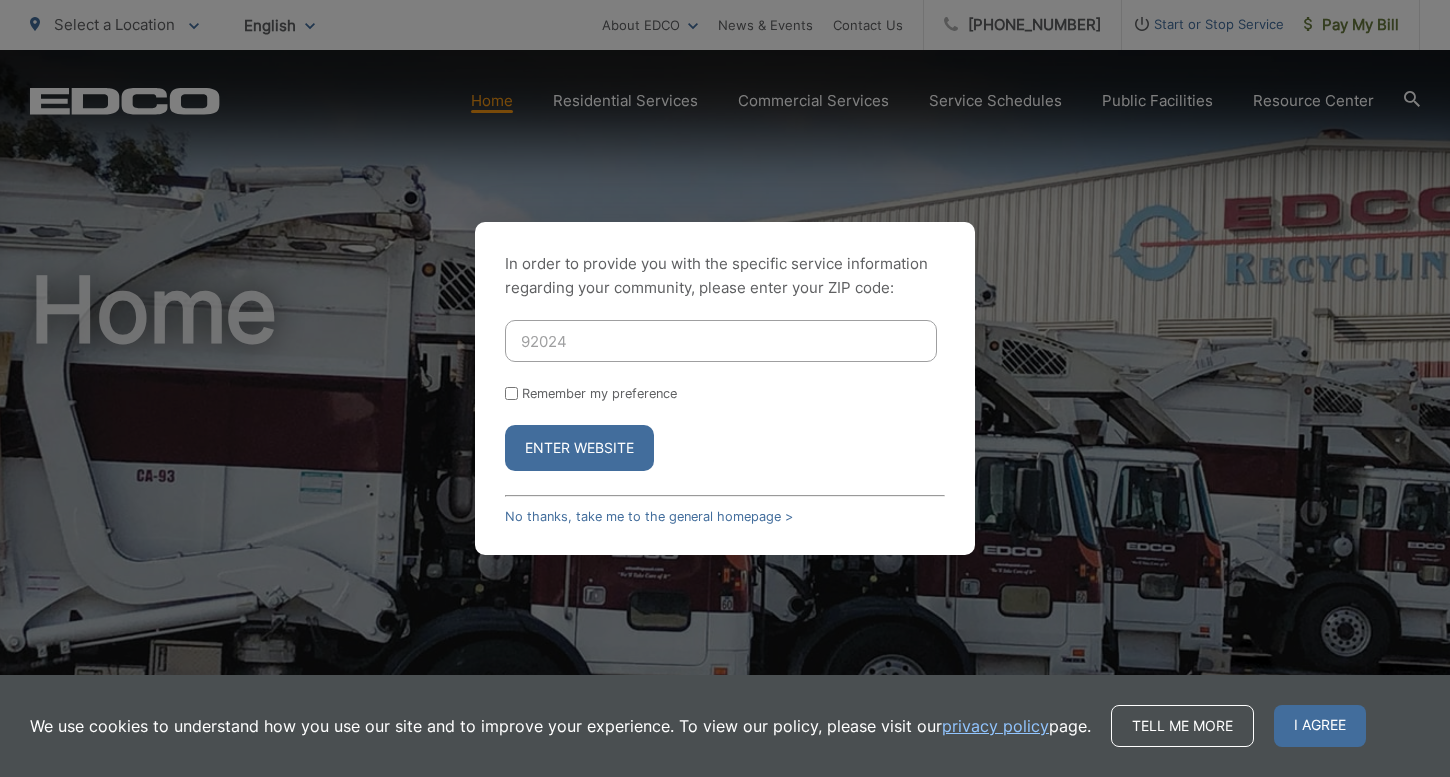 type on "92024" 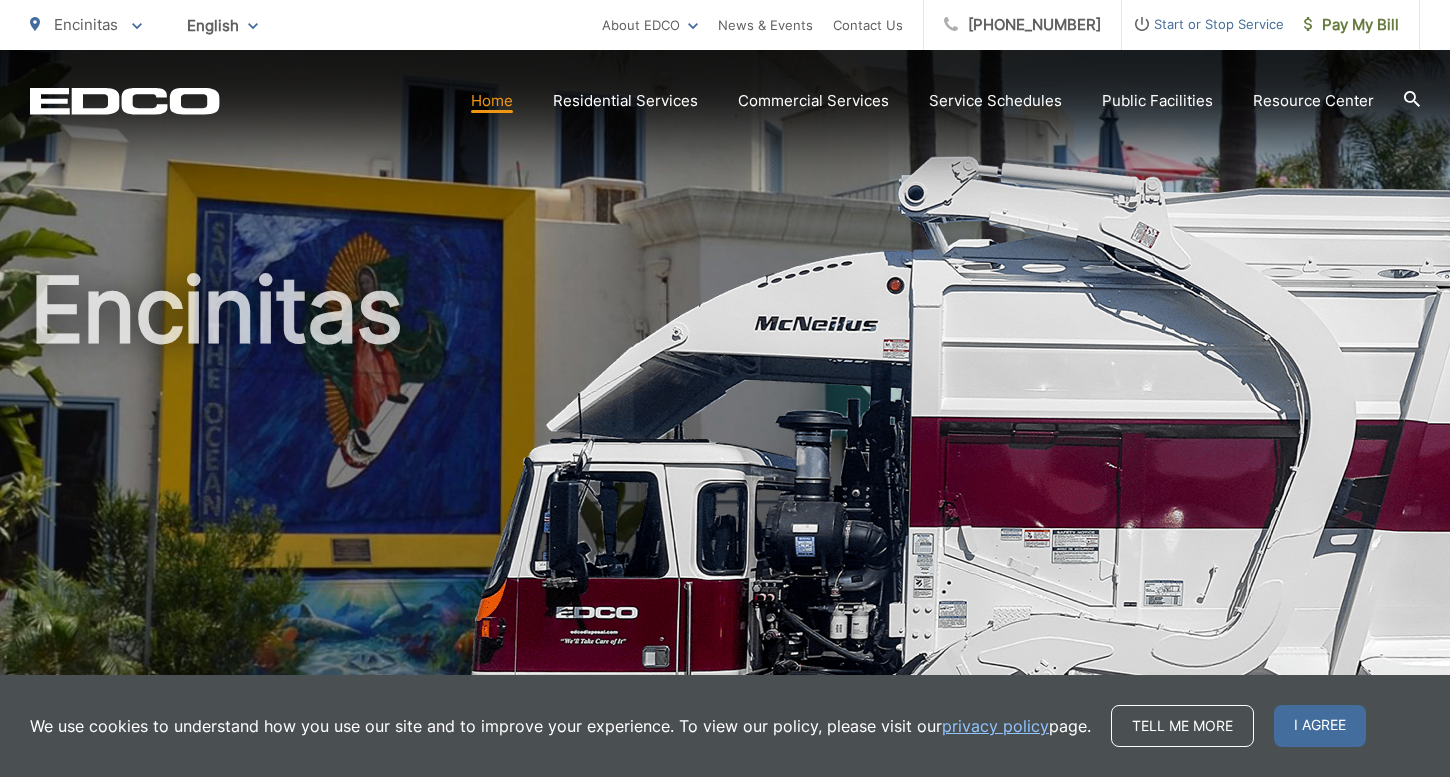 scroll, scrollTop: 0, scrollLeft: 0, axis: both 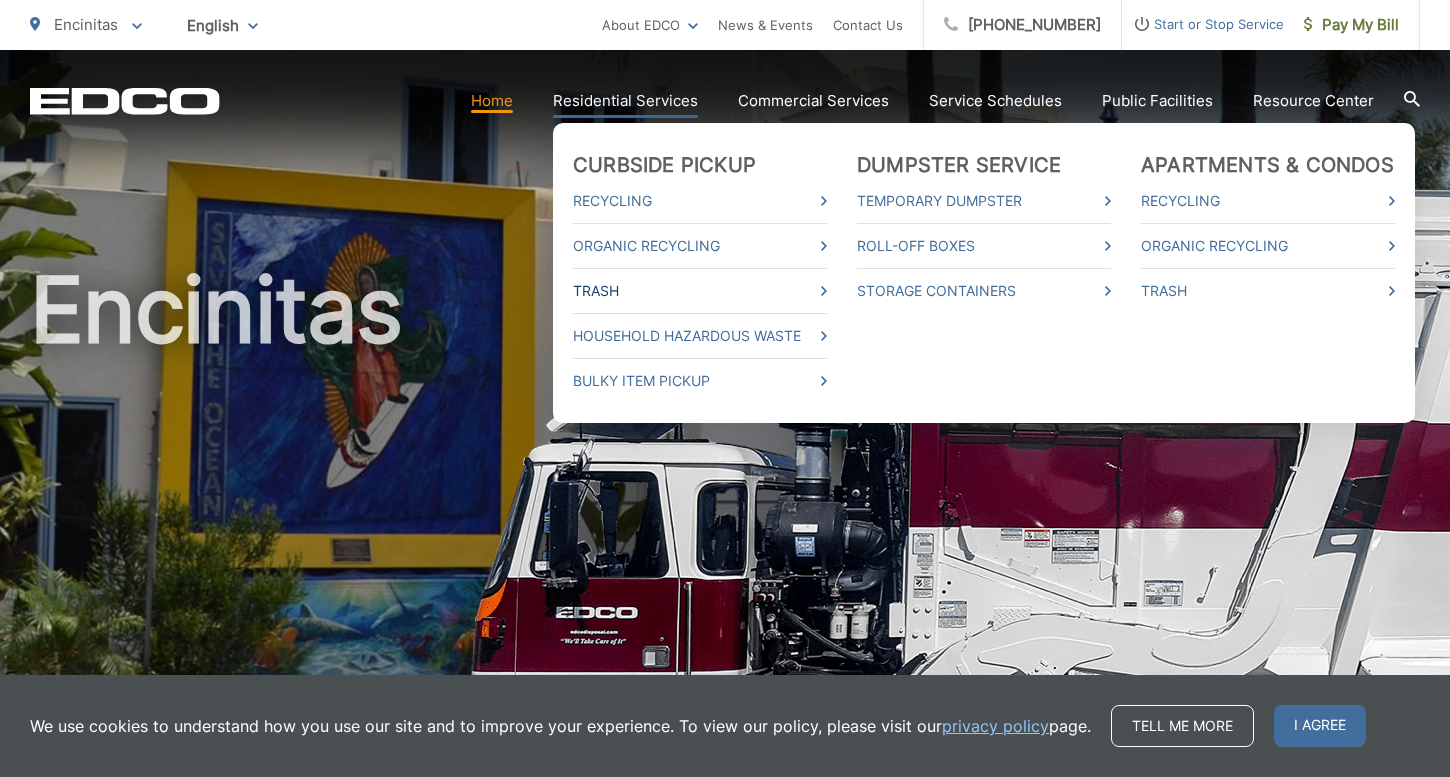 click on "Trash" at bounding box center (700, 291) 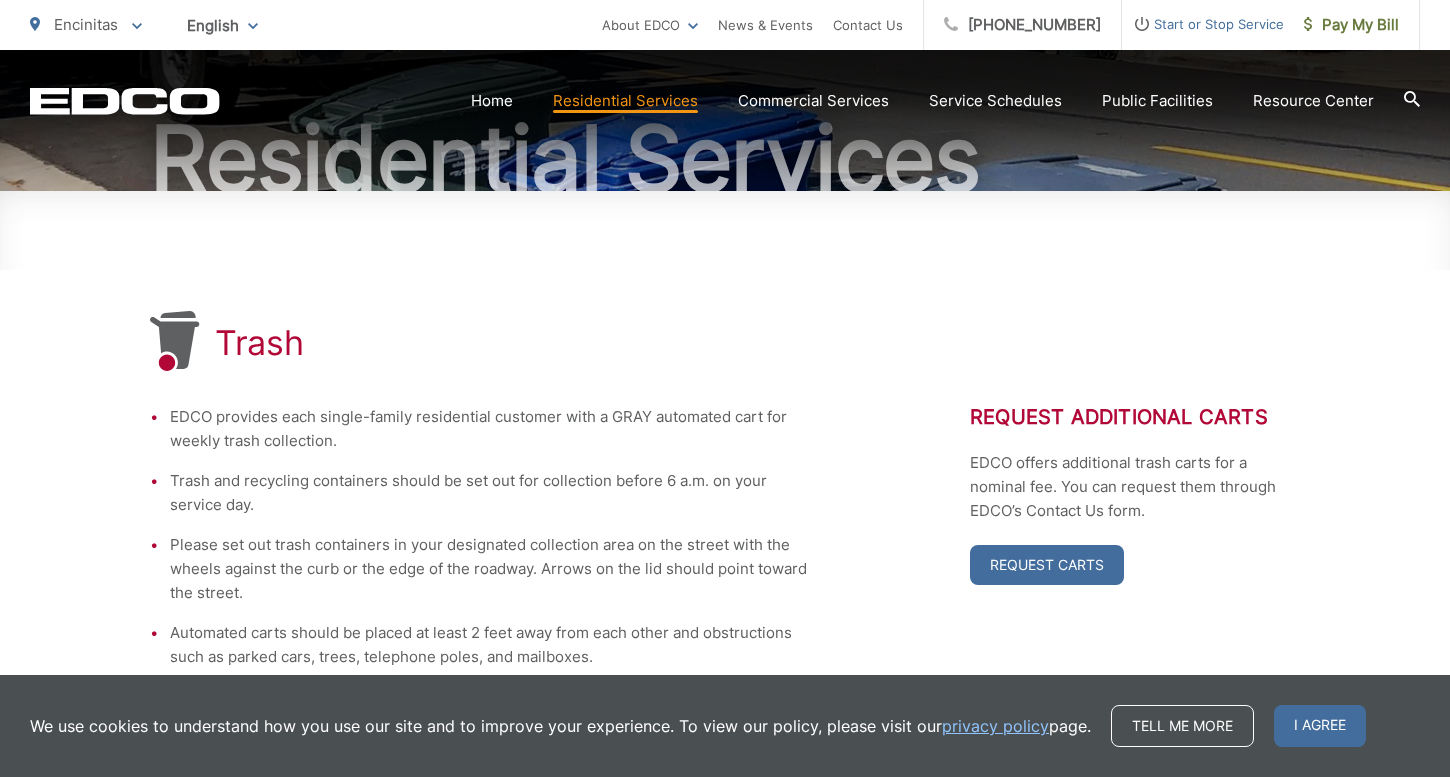 scroll, scrollTop: 211, scrollLeft: 0, axis: vertical 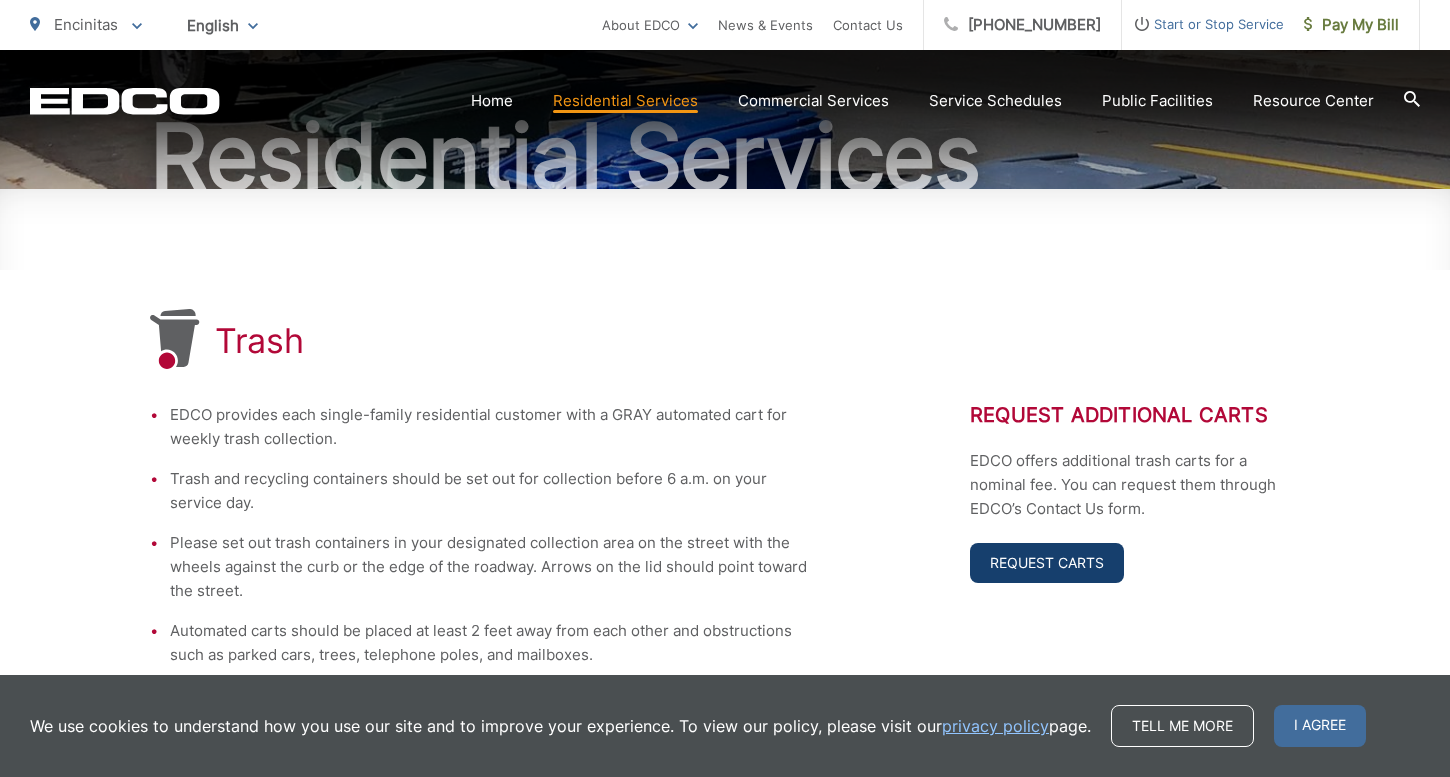 click on "Request Carts" at bounding box center [1047, 563] 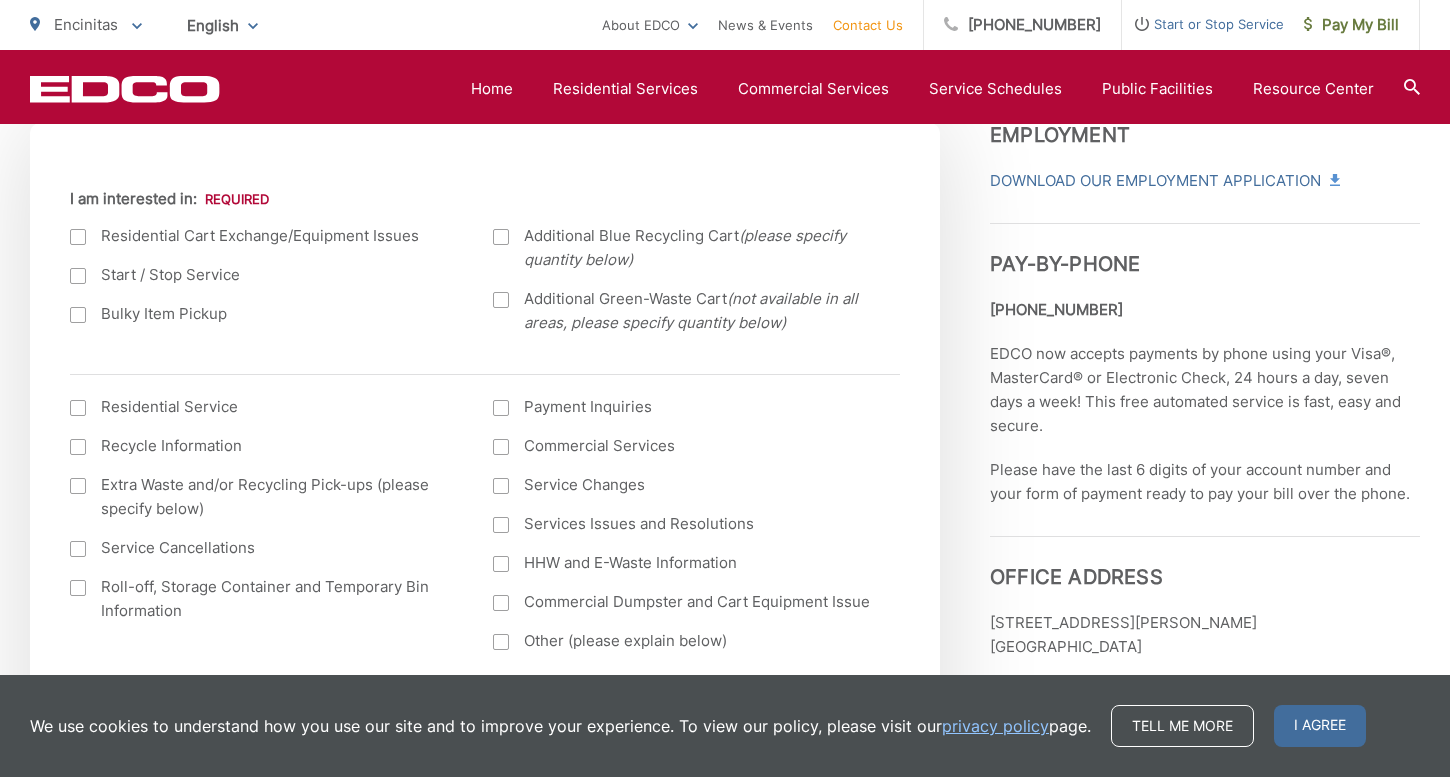scroll, scrollTop: 705, scrollLeft: 0, axis: vertical 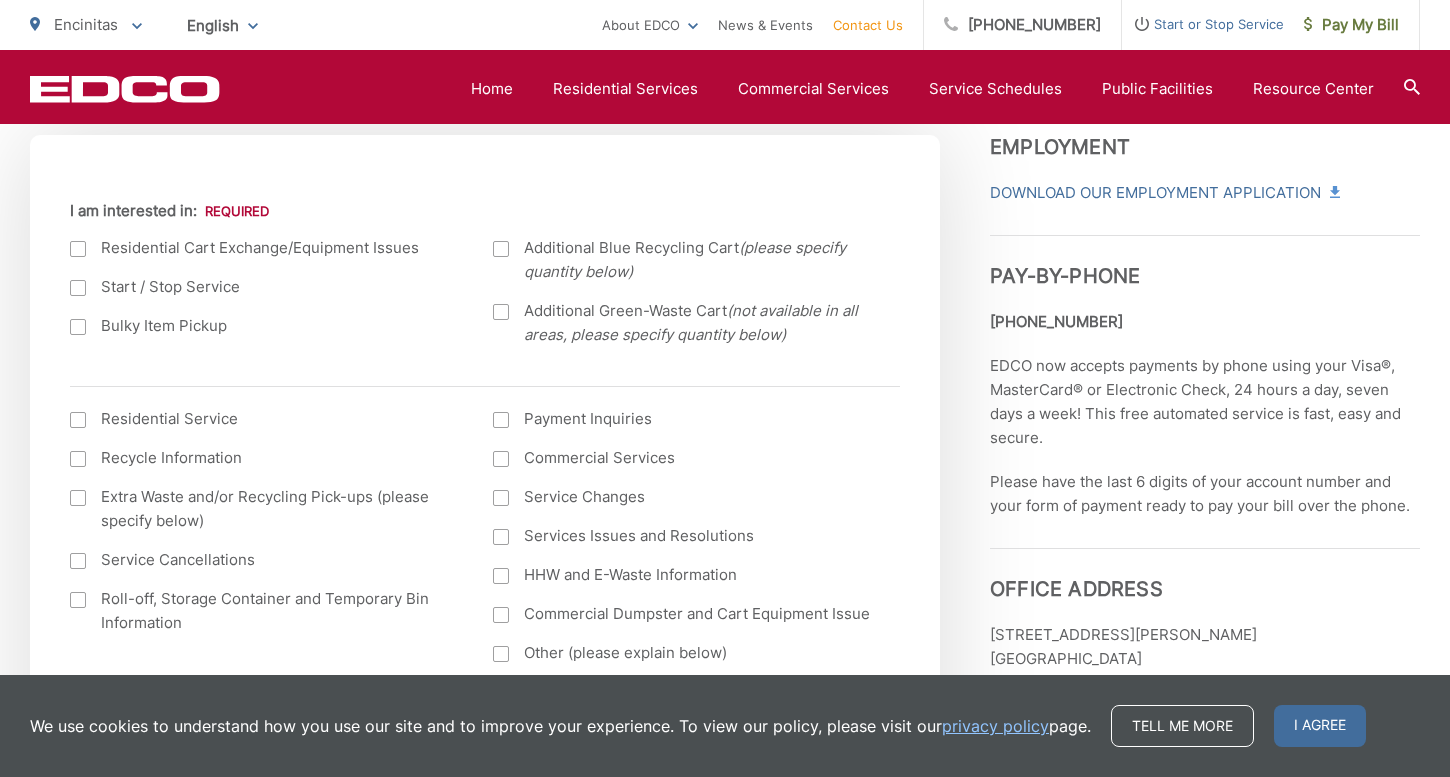 click at bounding box center [78, 249] 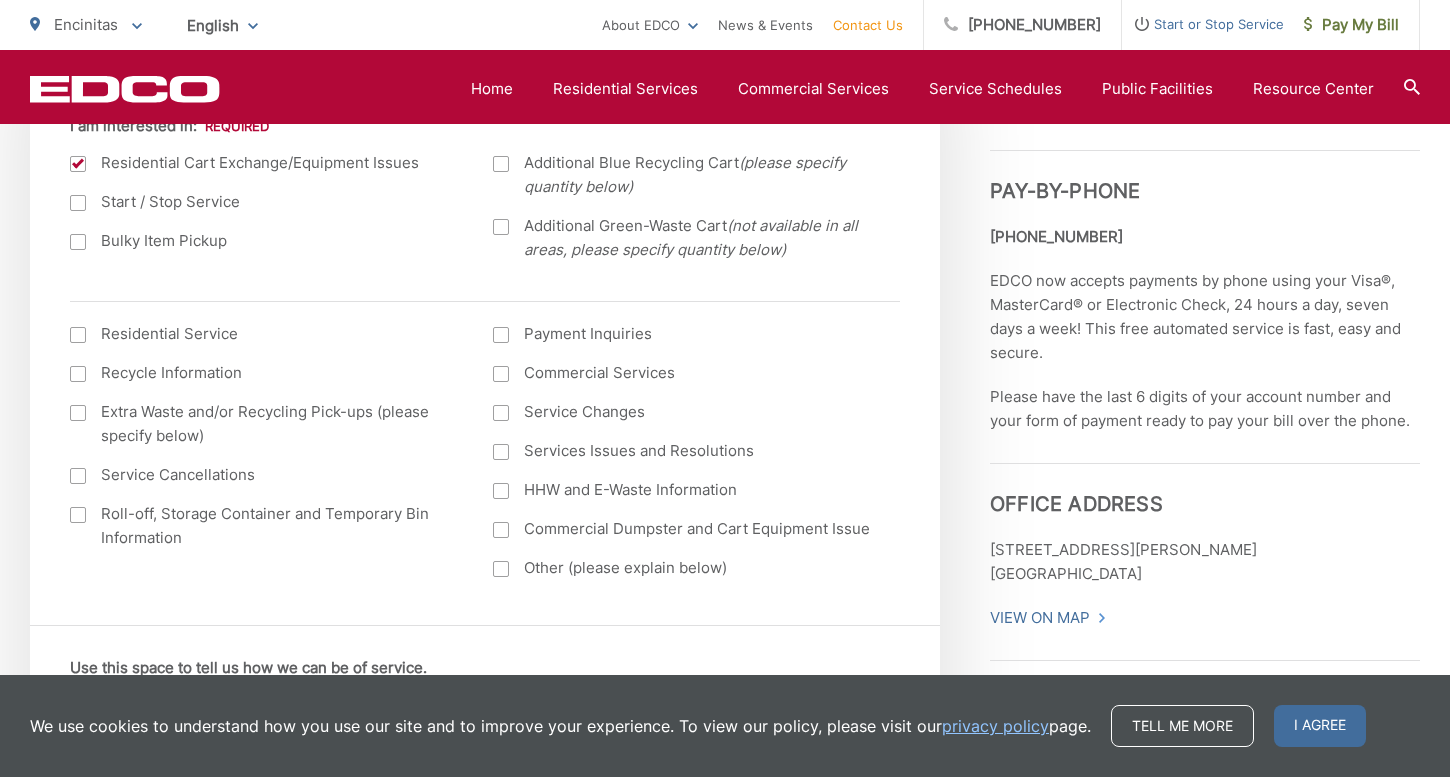scroll, scrollTop: 788, scrollLeft: 0, axis: vertical 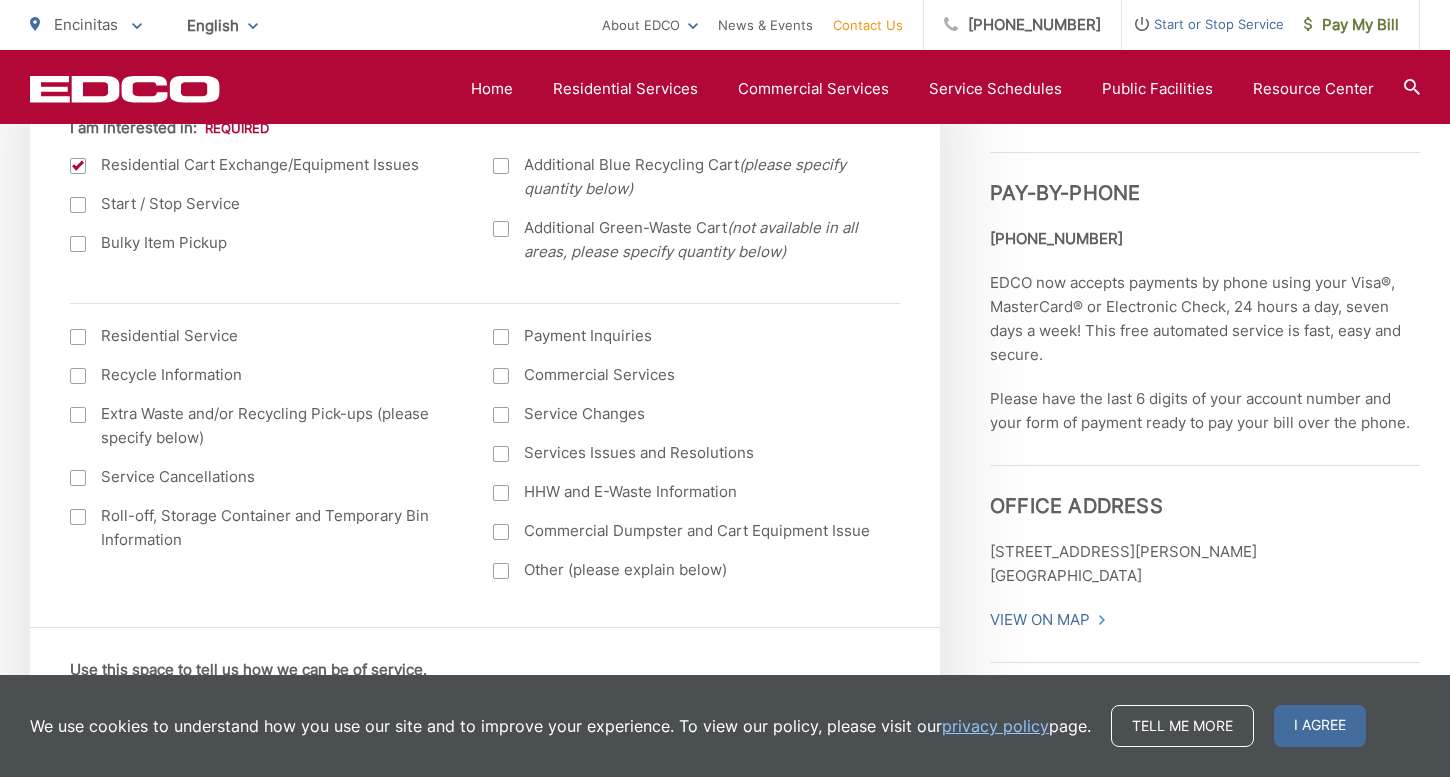 click on "Pay-by-Phone" at bounding box center [1205, 178] 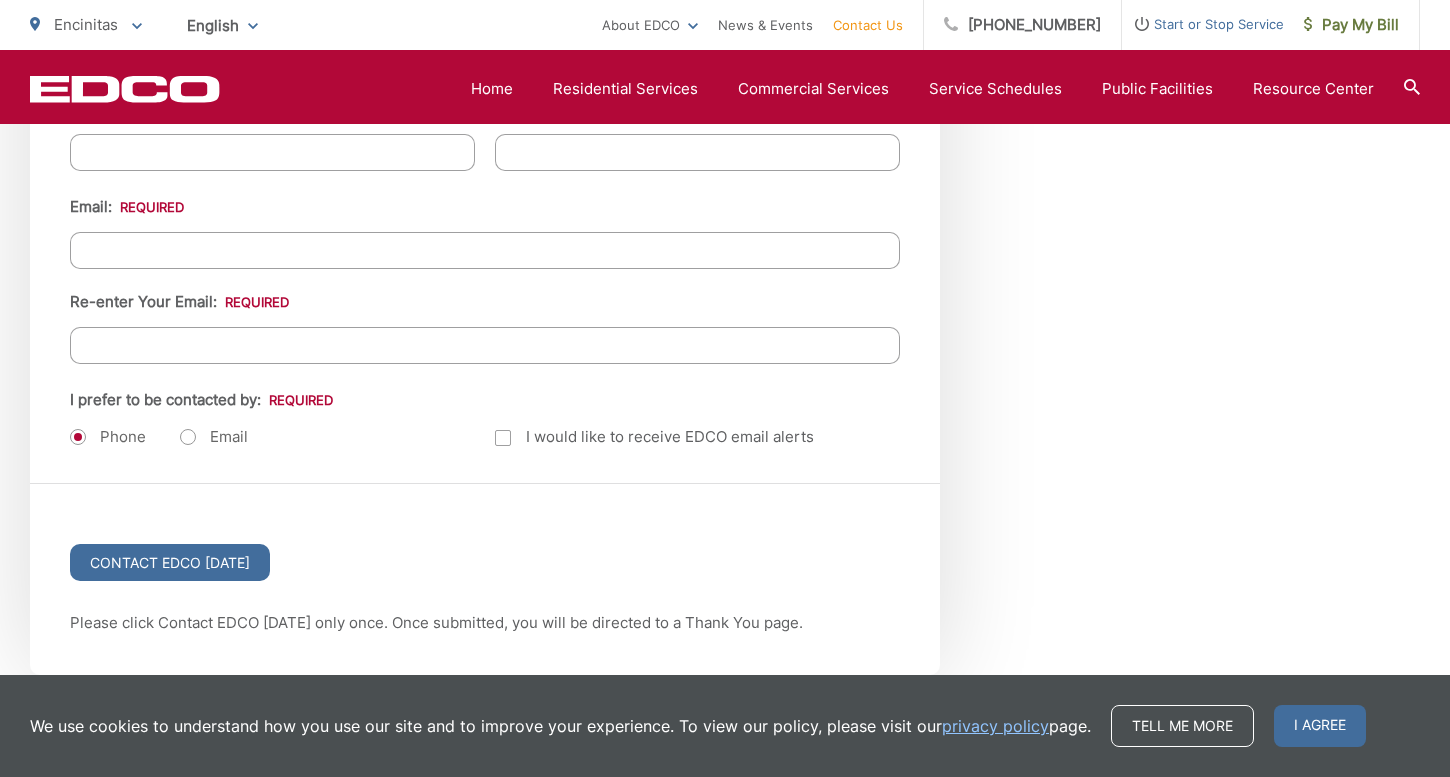 scroll, scrollTop: 2528, scrollLeft: 0, axis: vertical 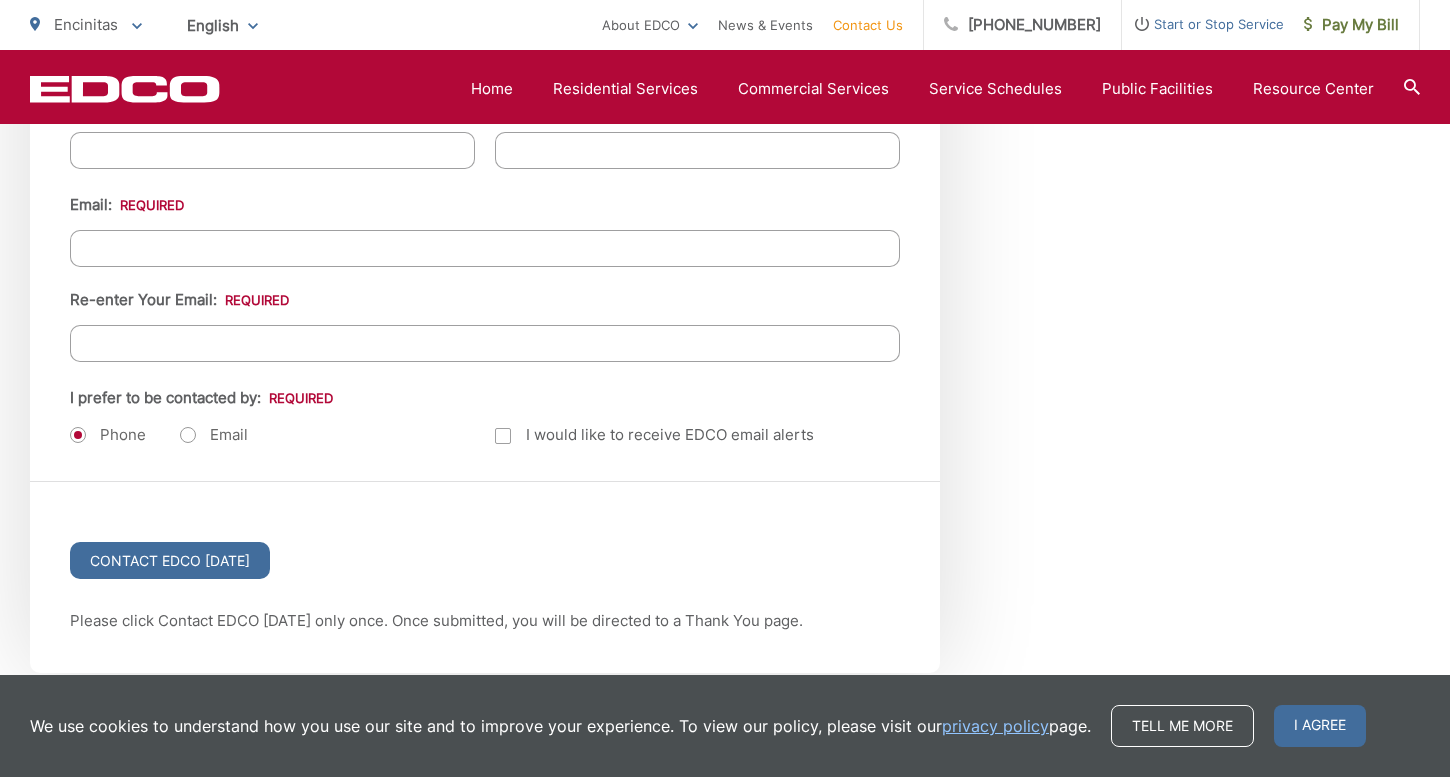 click on "Email" at bounding box center (214, 435) 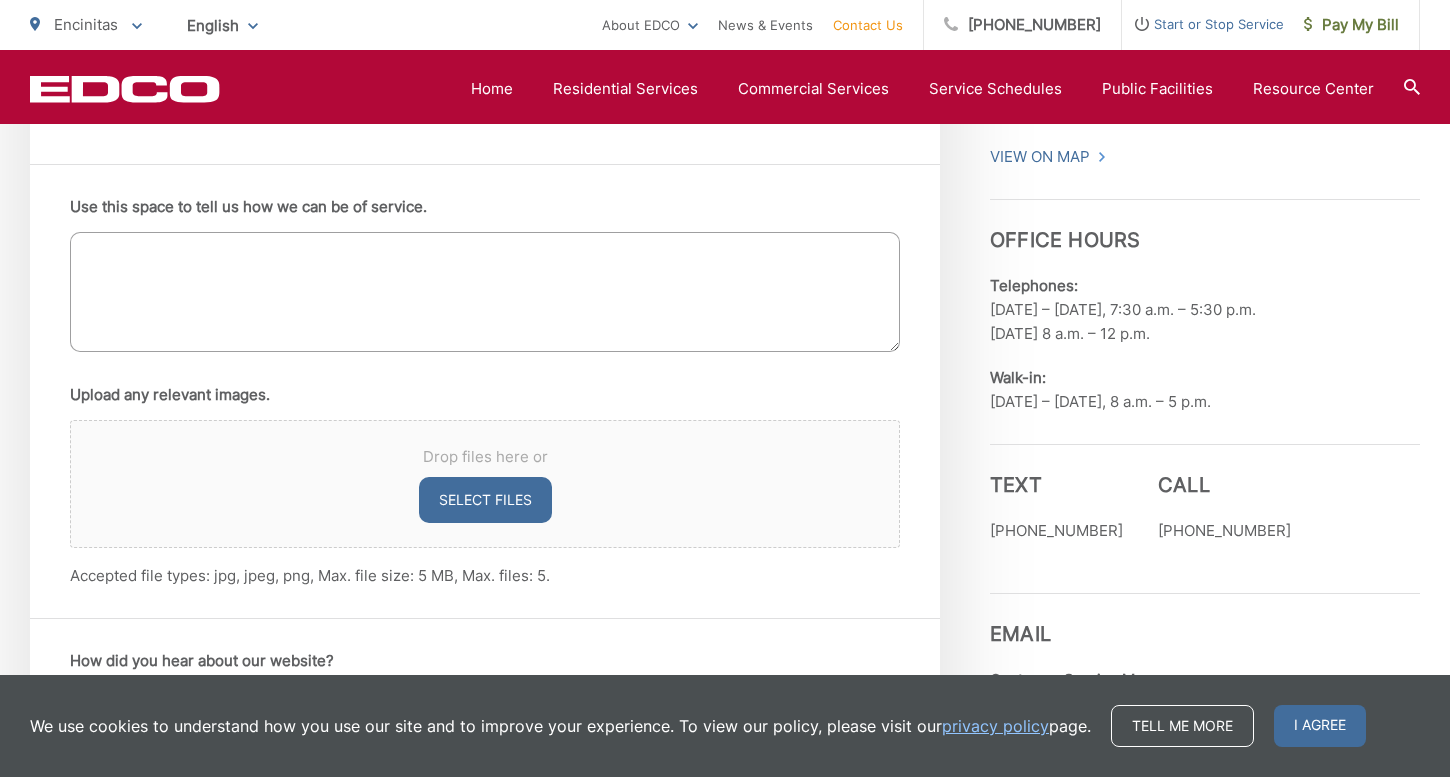 scroll, scrollTop: 1047, scrollLeft: 0, axis: vertical 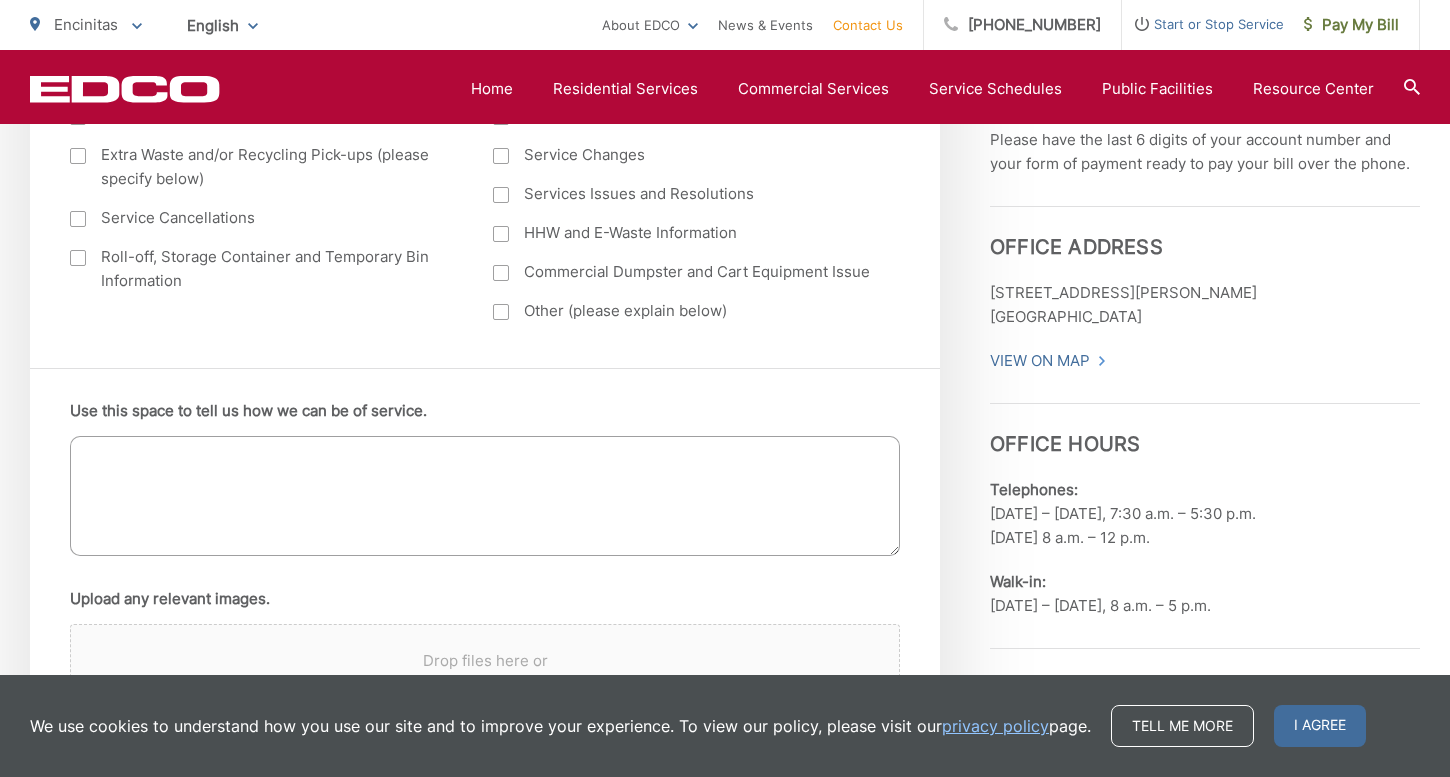click on "Use this space to tell us how we can be of service." at bounding box center (485, 496) 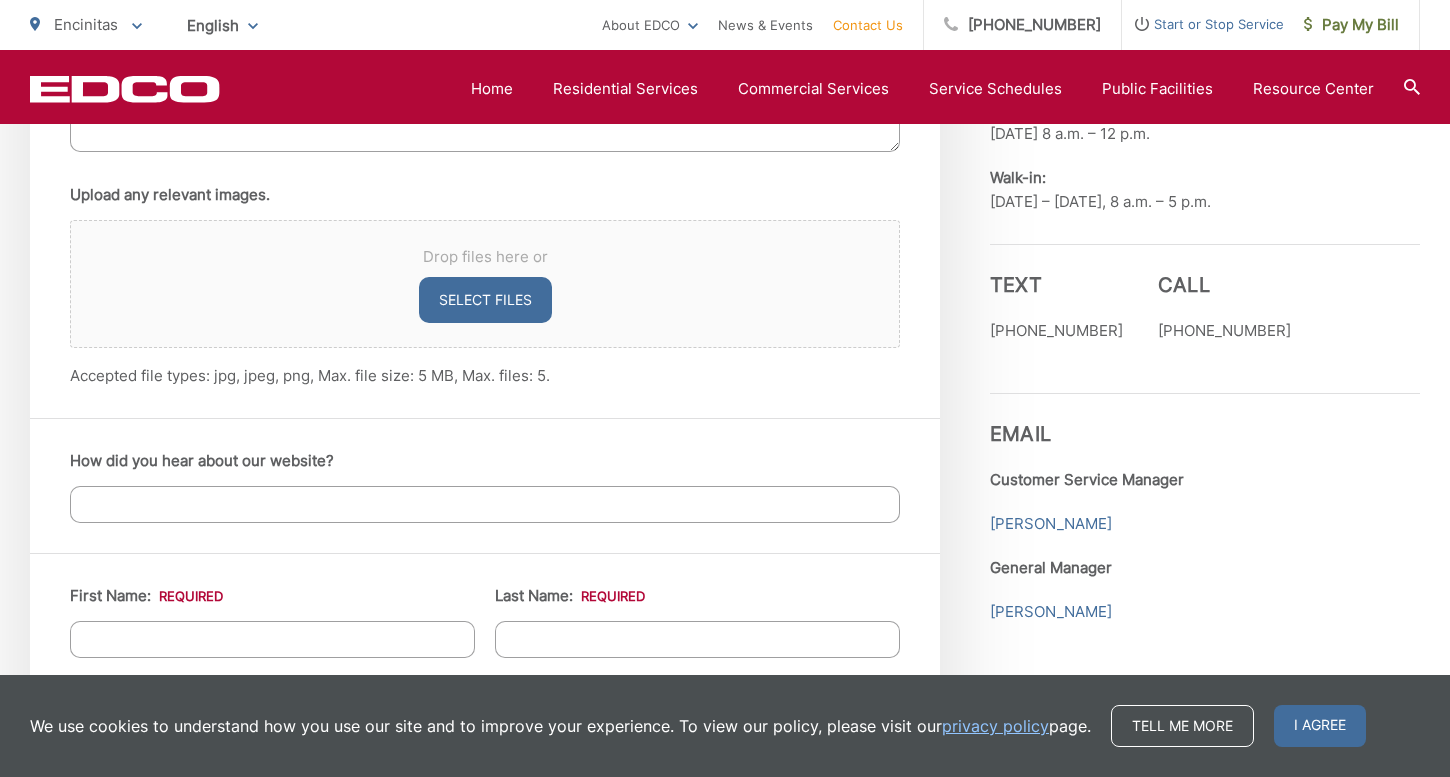 scroll, scrollTop: 1574, scrollLeft: 0, axis: vertical 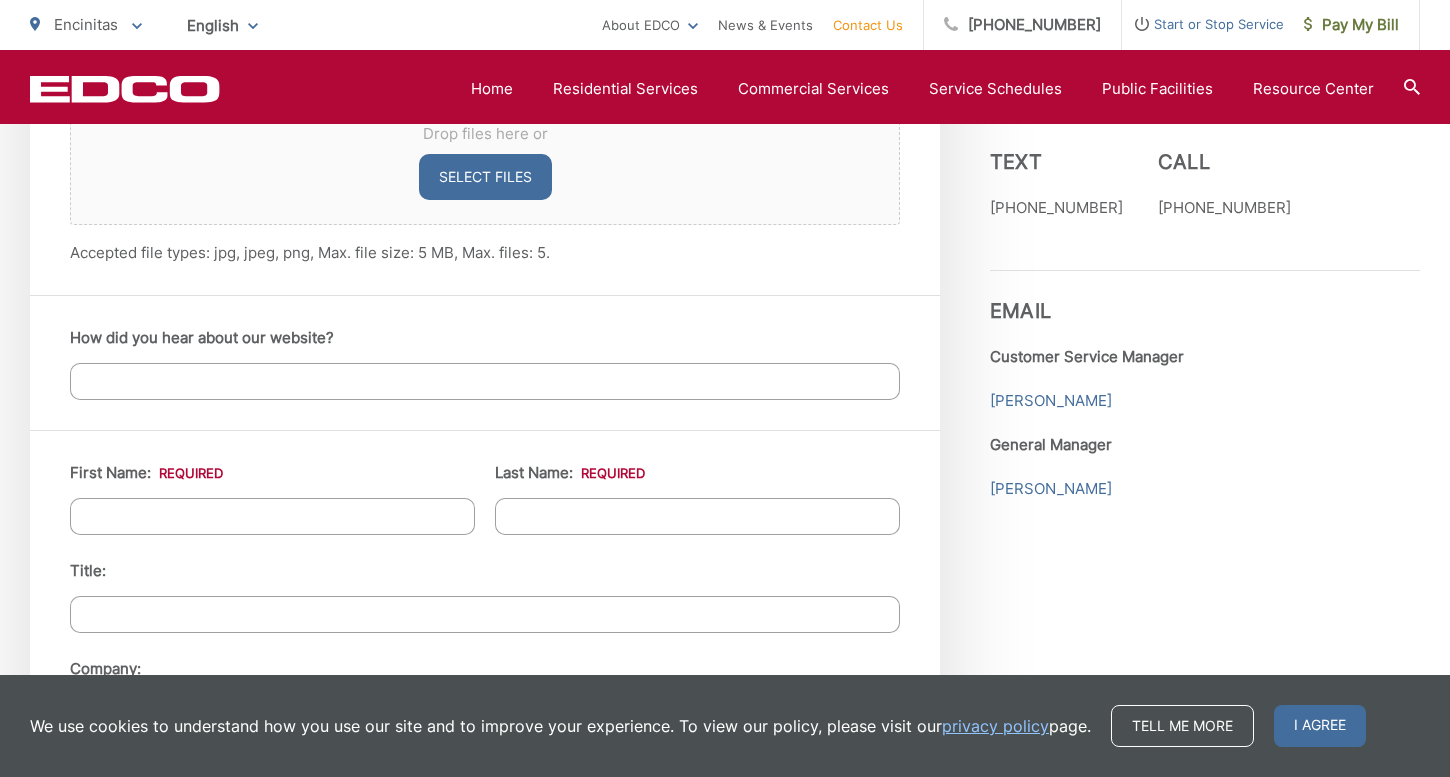 type on "Our trash bin is very old, and one of the wheels is about to fall off.  We need a replacement trash (gray) bin." 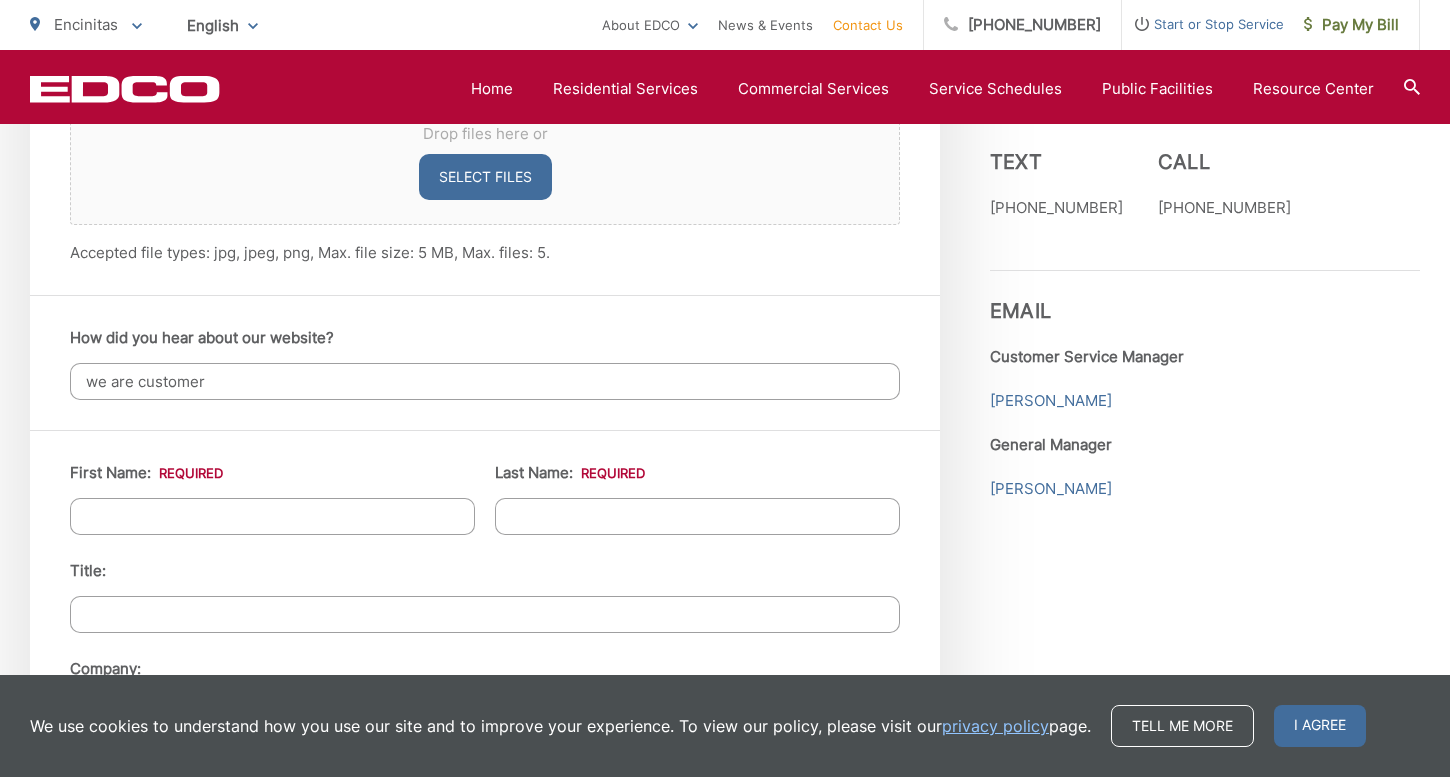 type on "we are customer" 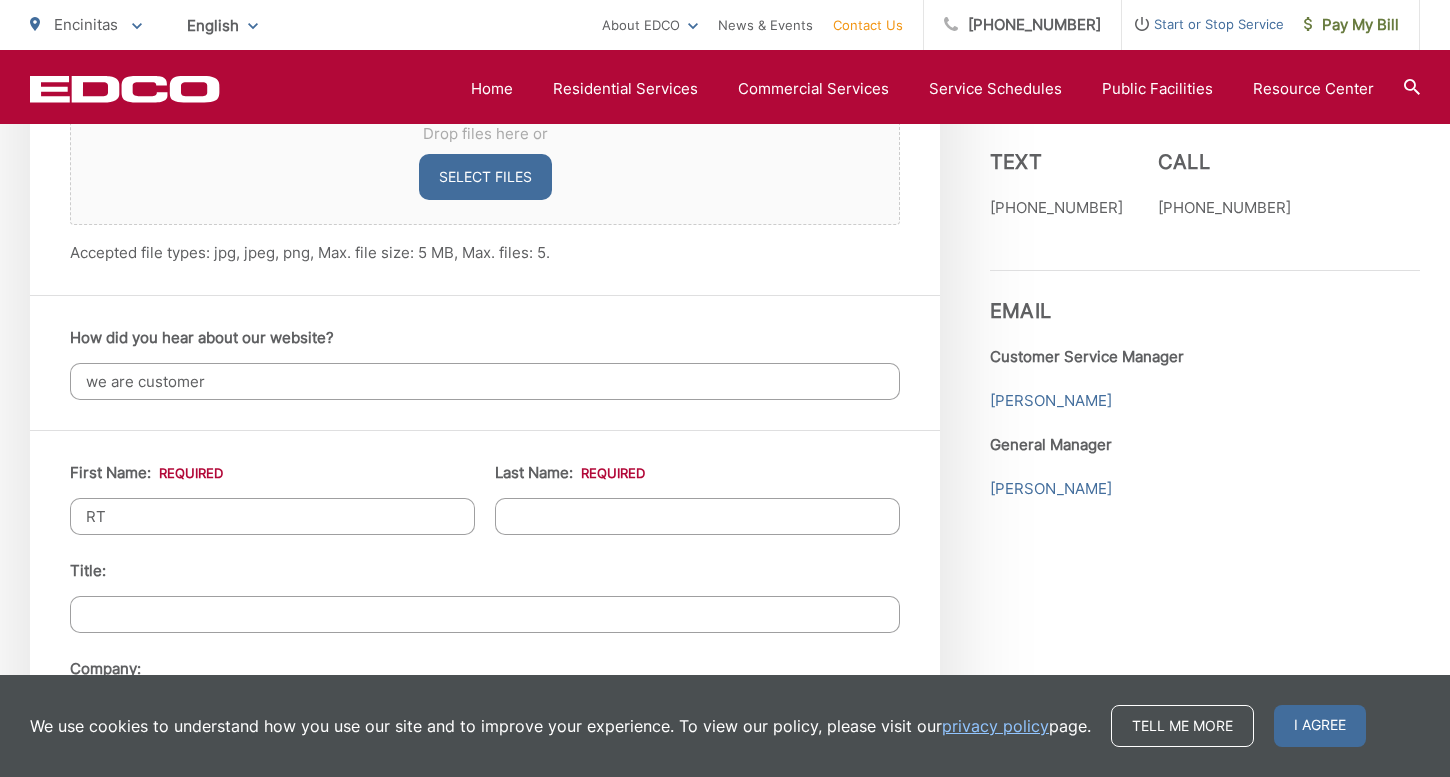 type on "R" 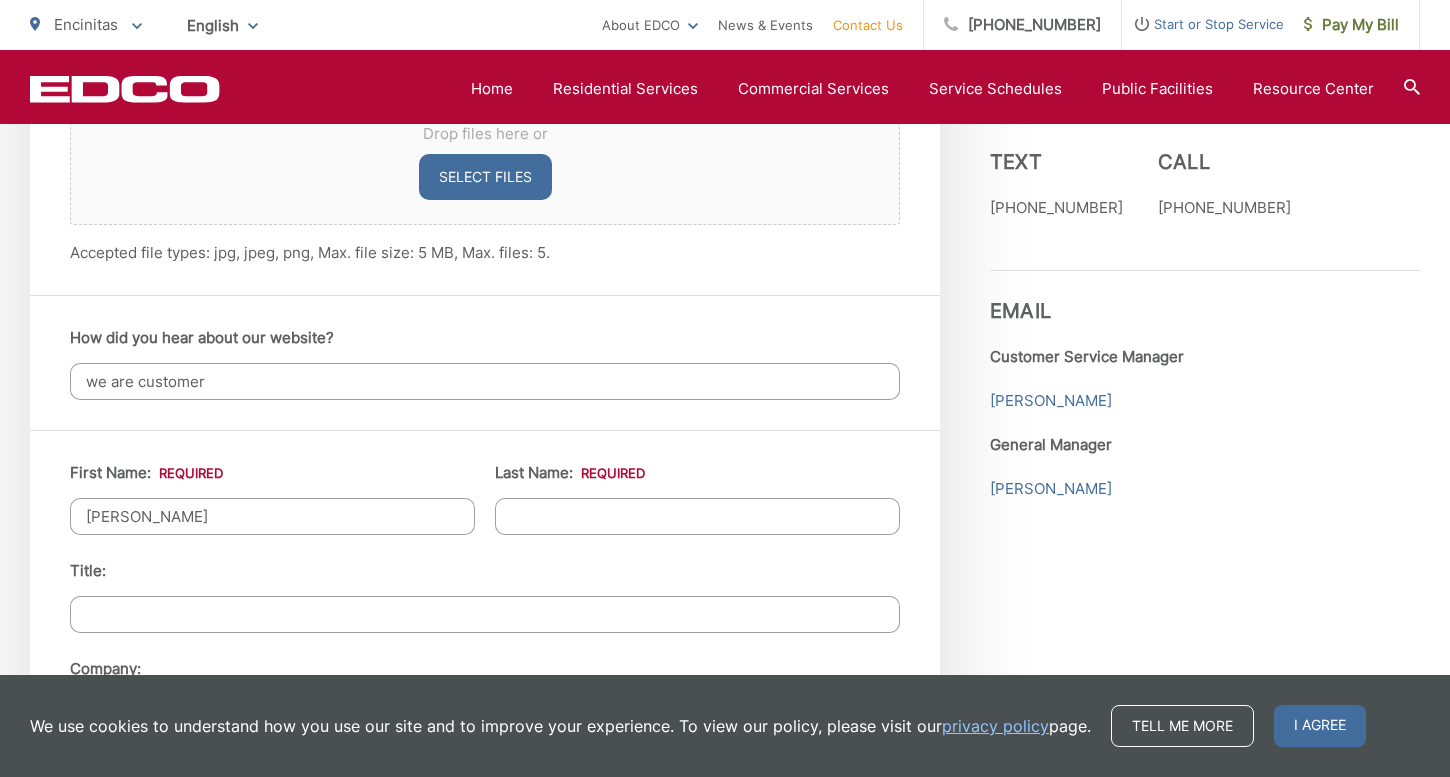 type on "[PERSON_NAME]" 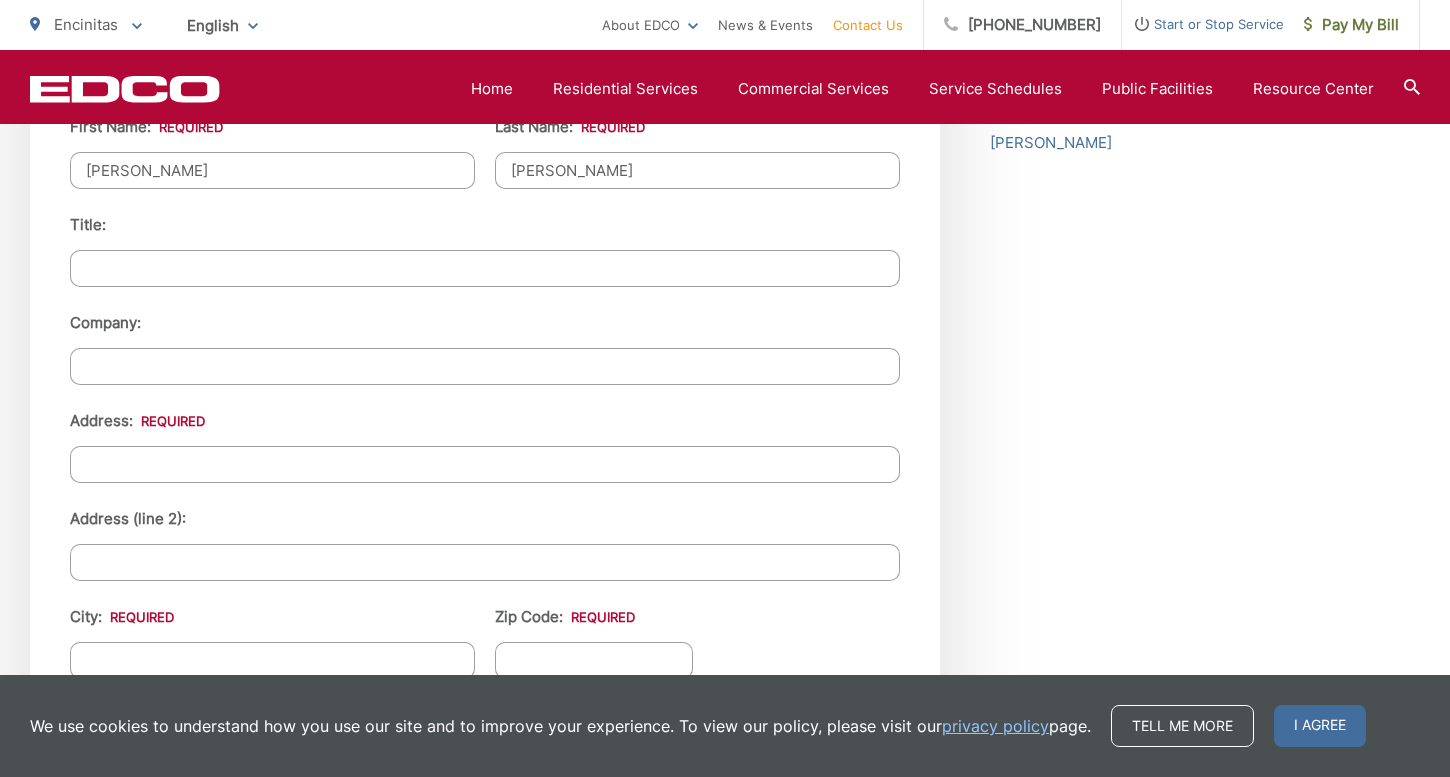 scroll, scrollTop: 1925, scrollLeft: 0, axis: vertical 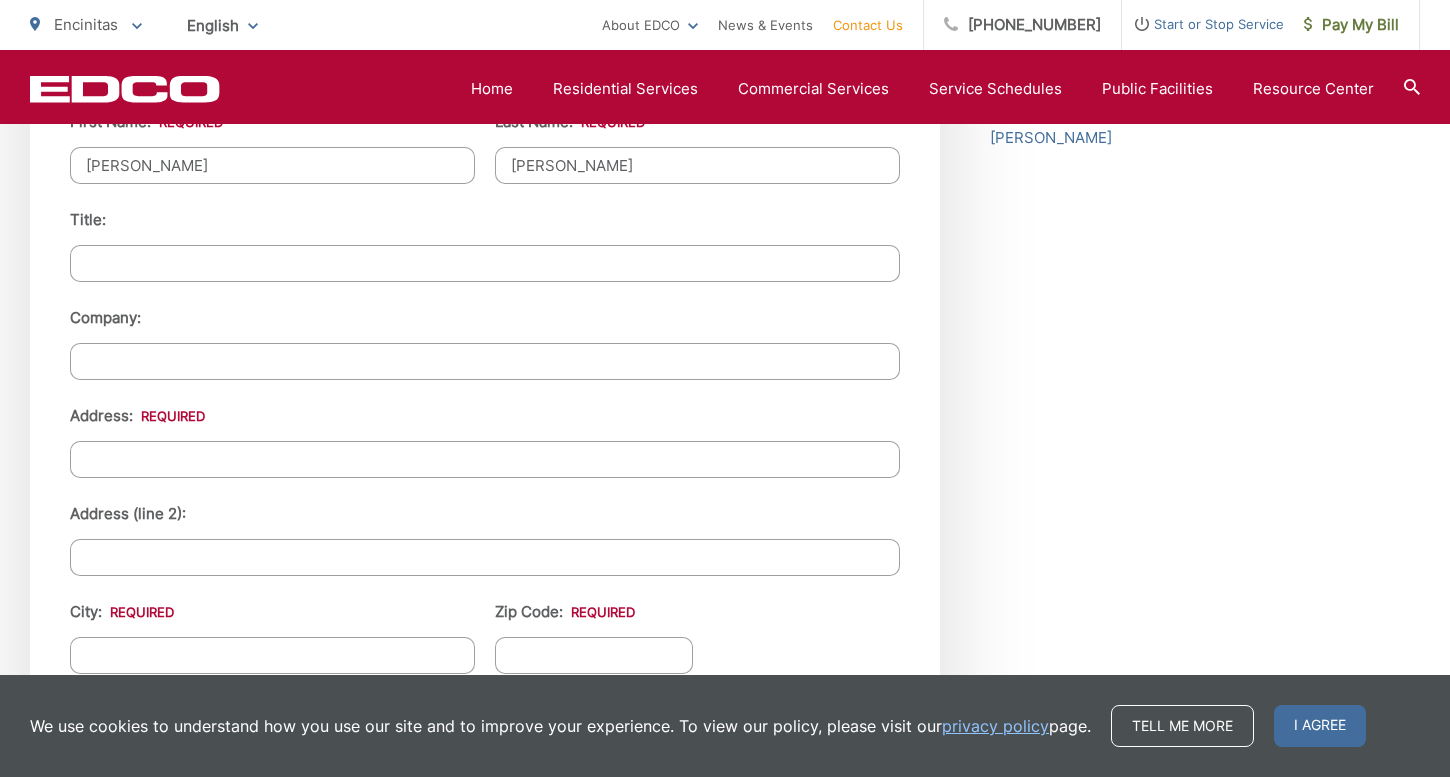 type on "[PERSON_NAME]" 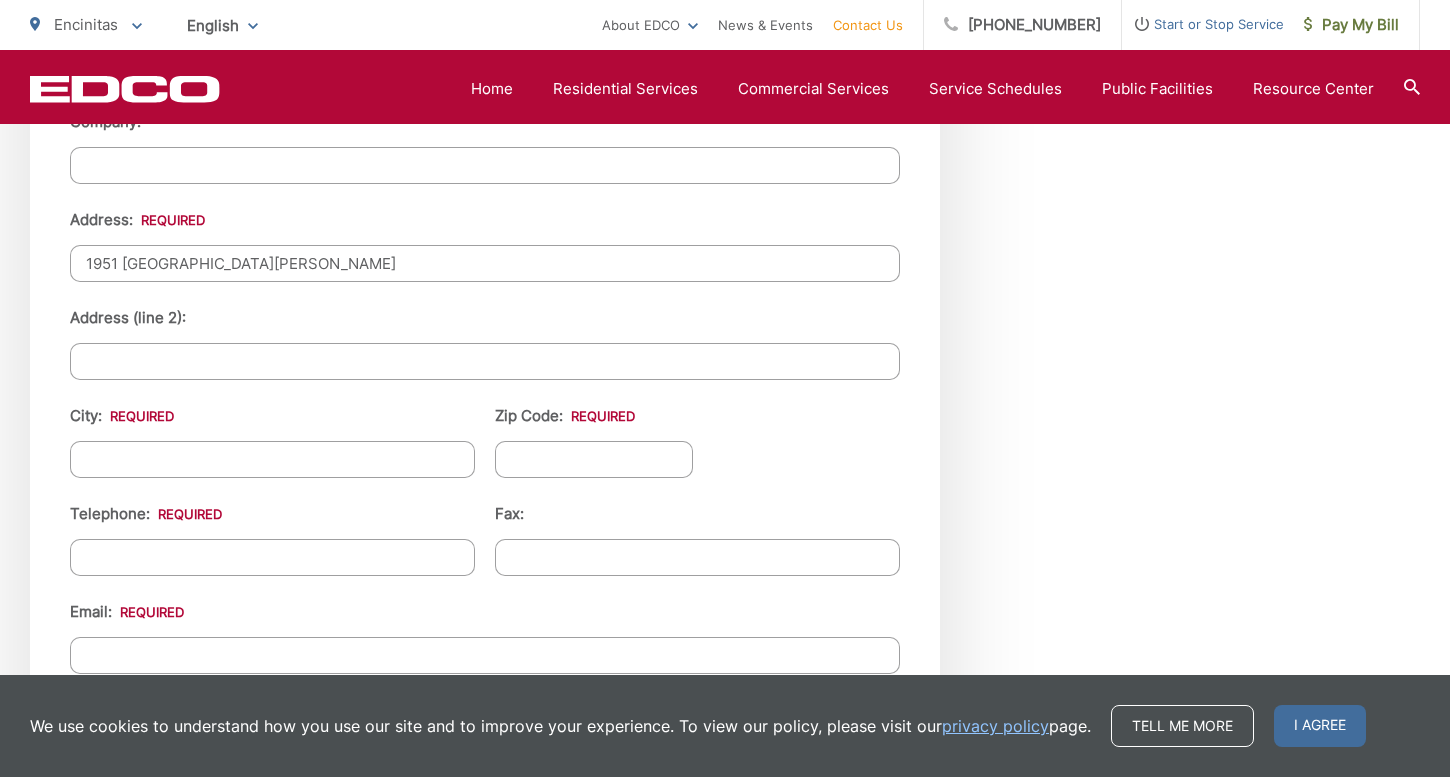 scroll, scrollTop: 2144, scrollLeft: 0, axis: vertical 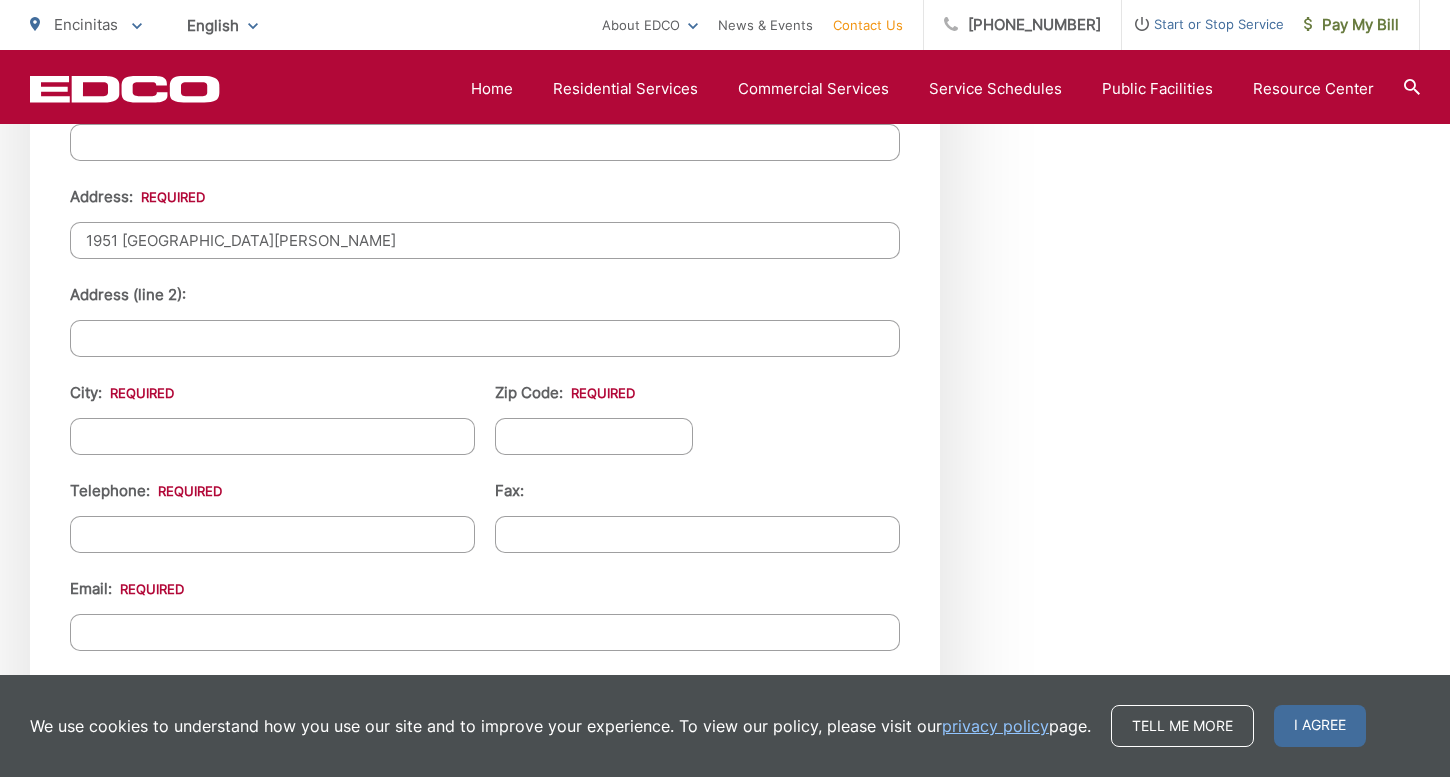 type on "1951 [GEOGRAPHIC_DATA][PERSON_NAME]" 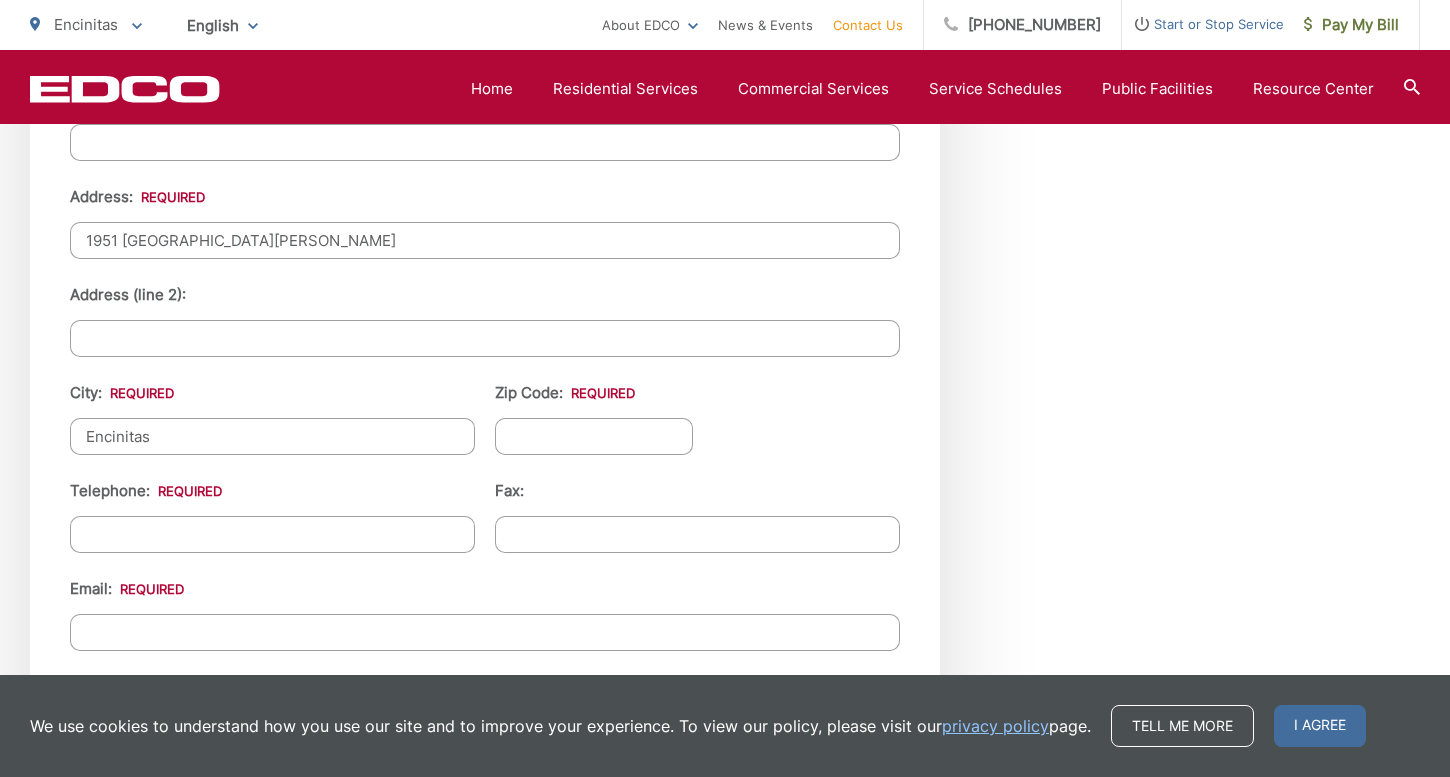 type on "Encinitas" 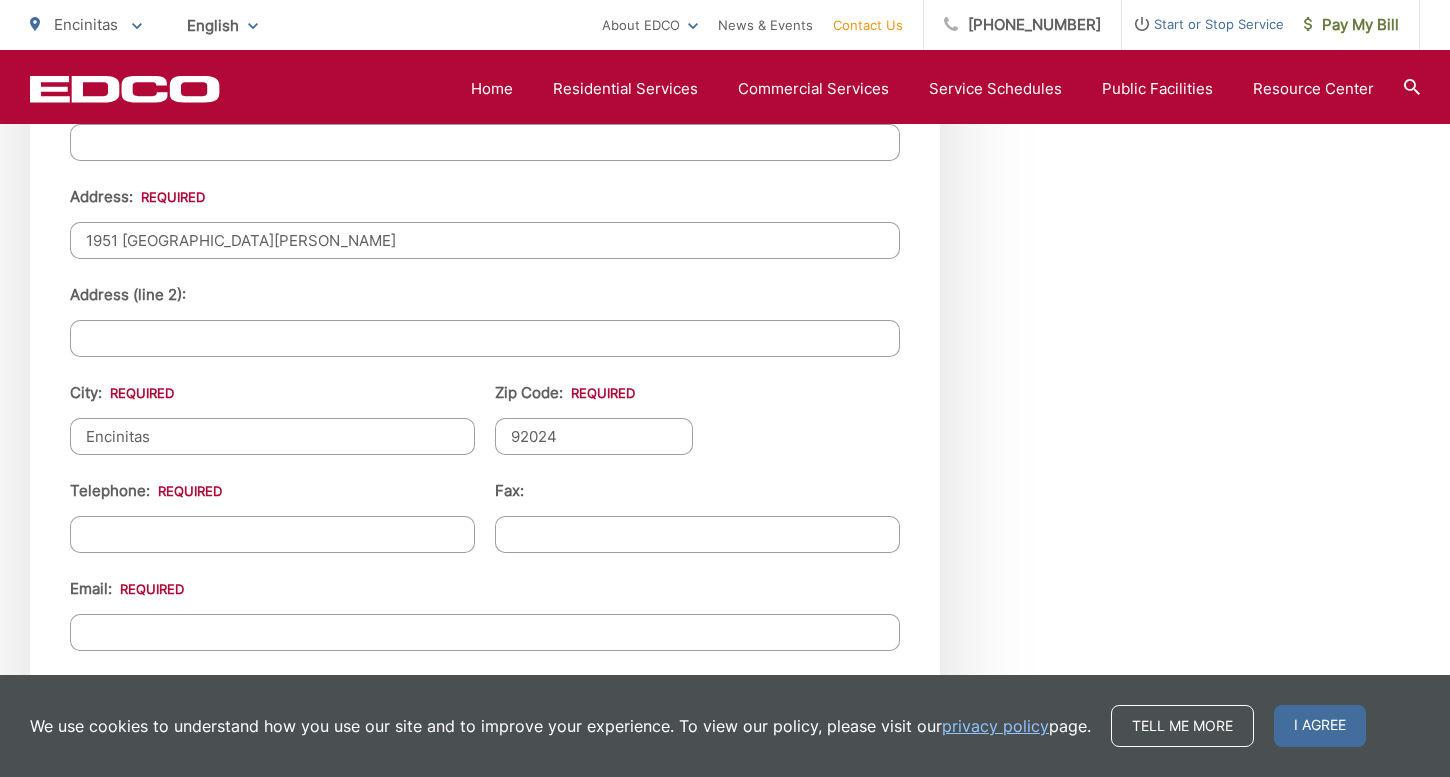 type on "92024" 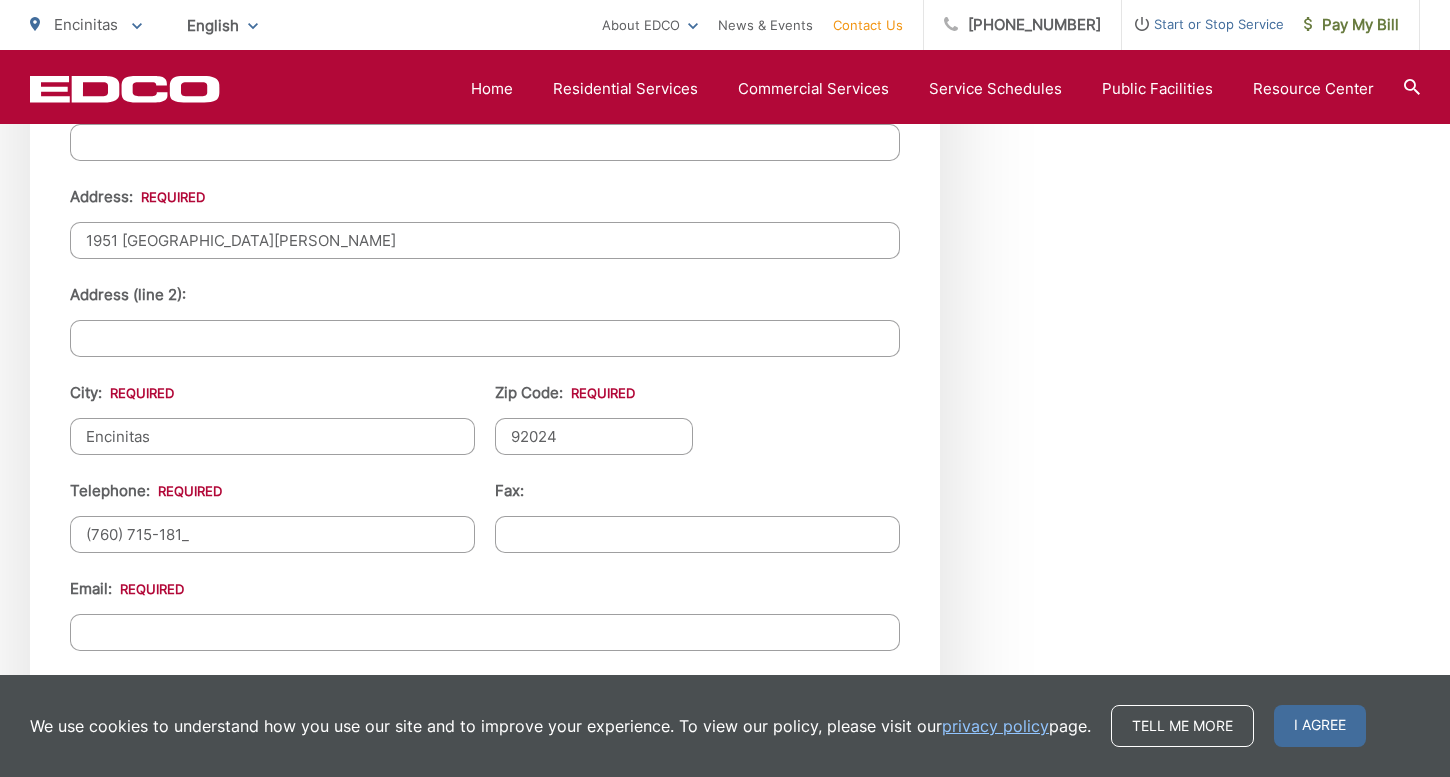 type on "[PHONE_NUMBER]" 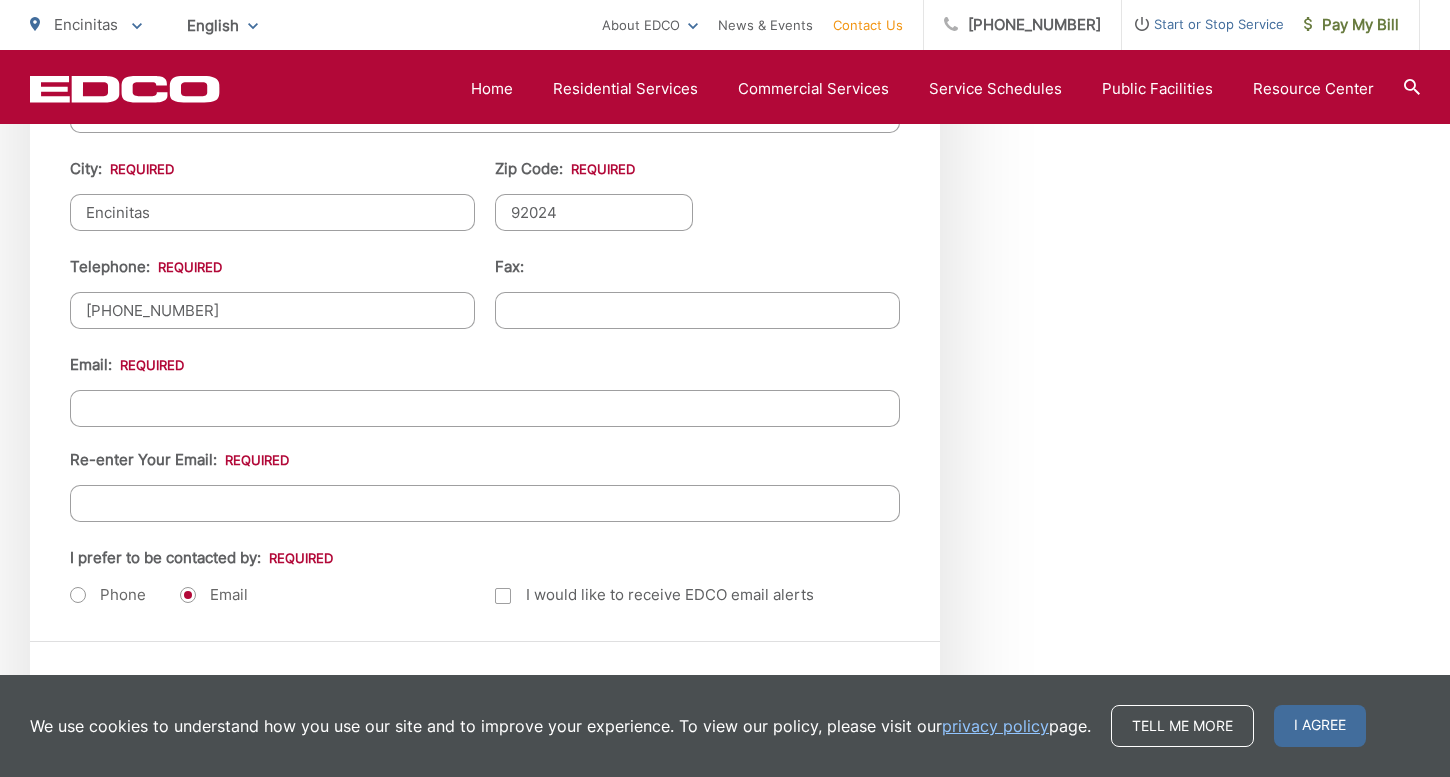 scroll, scrollTop: 2370, scrollLeft: 0, axis: vertical 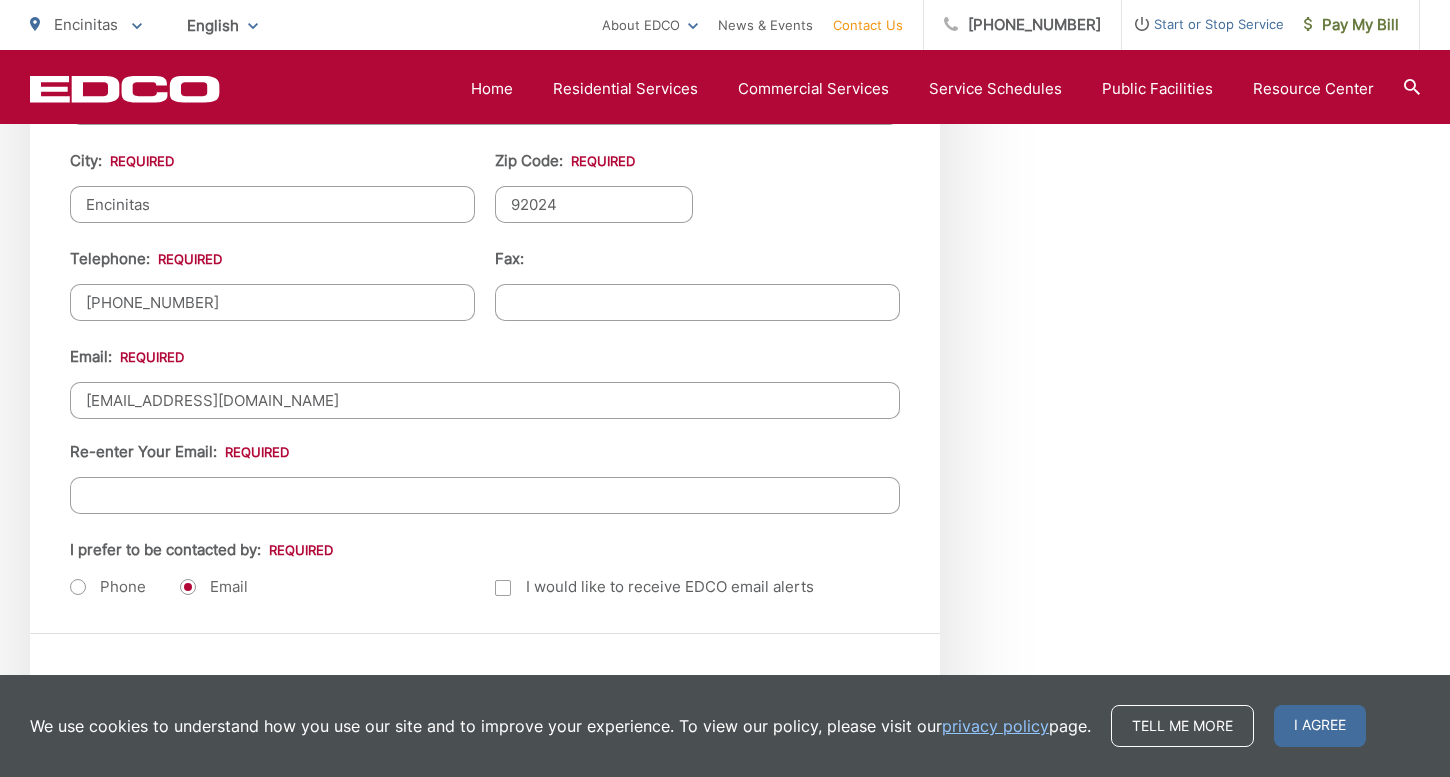 type on "[EMAIL_ADDRESS][DOMAIN_NAME]" 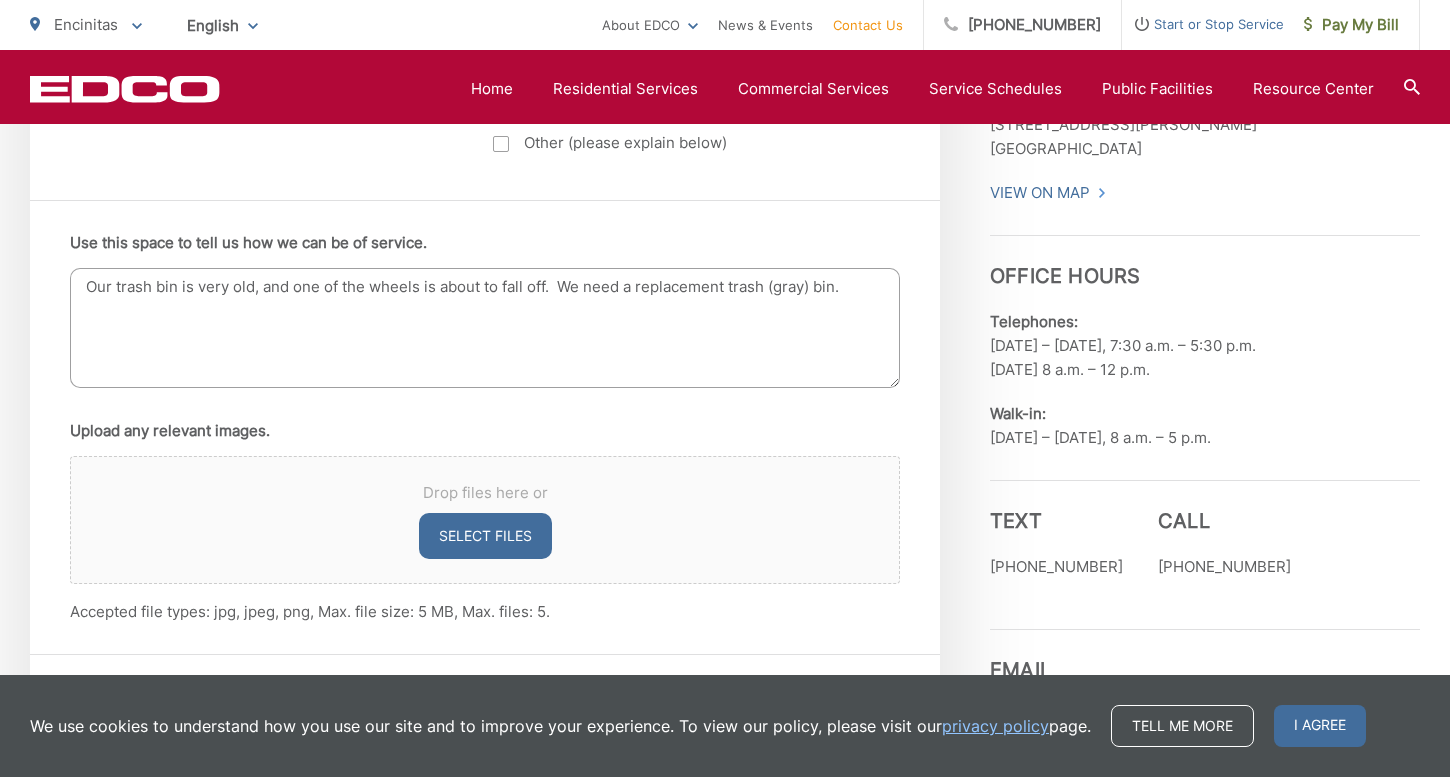 scroll, scrollTop: 1191, scrollLeft: 0, axis: vertical 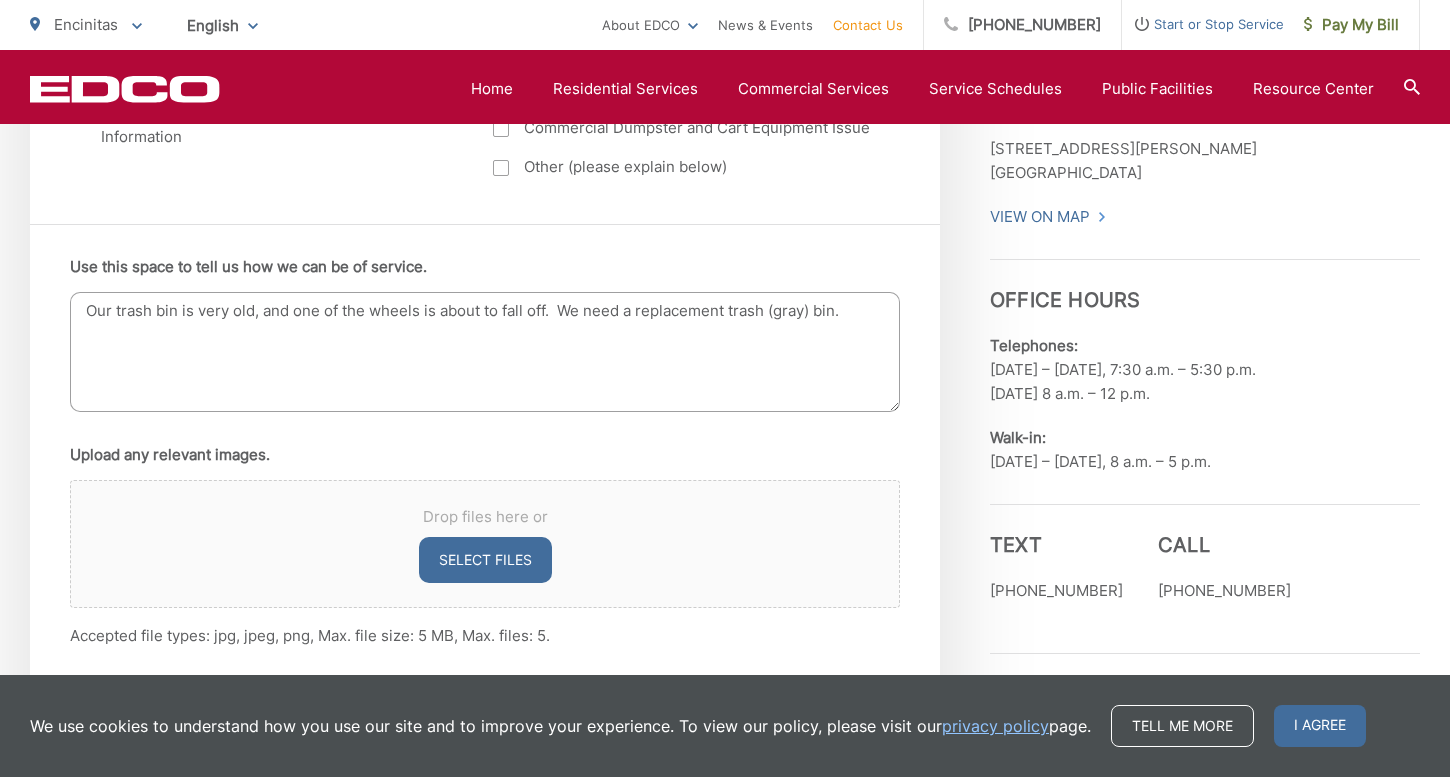 type on "lwpena7@gmail.com" 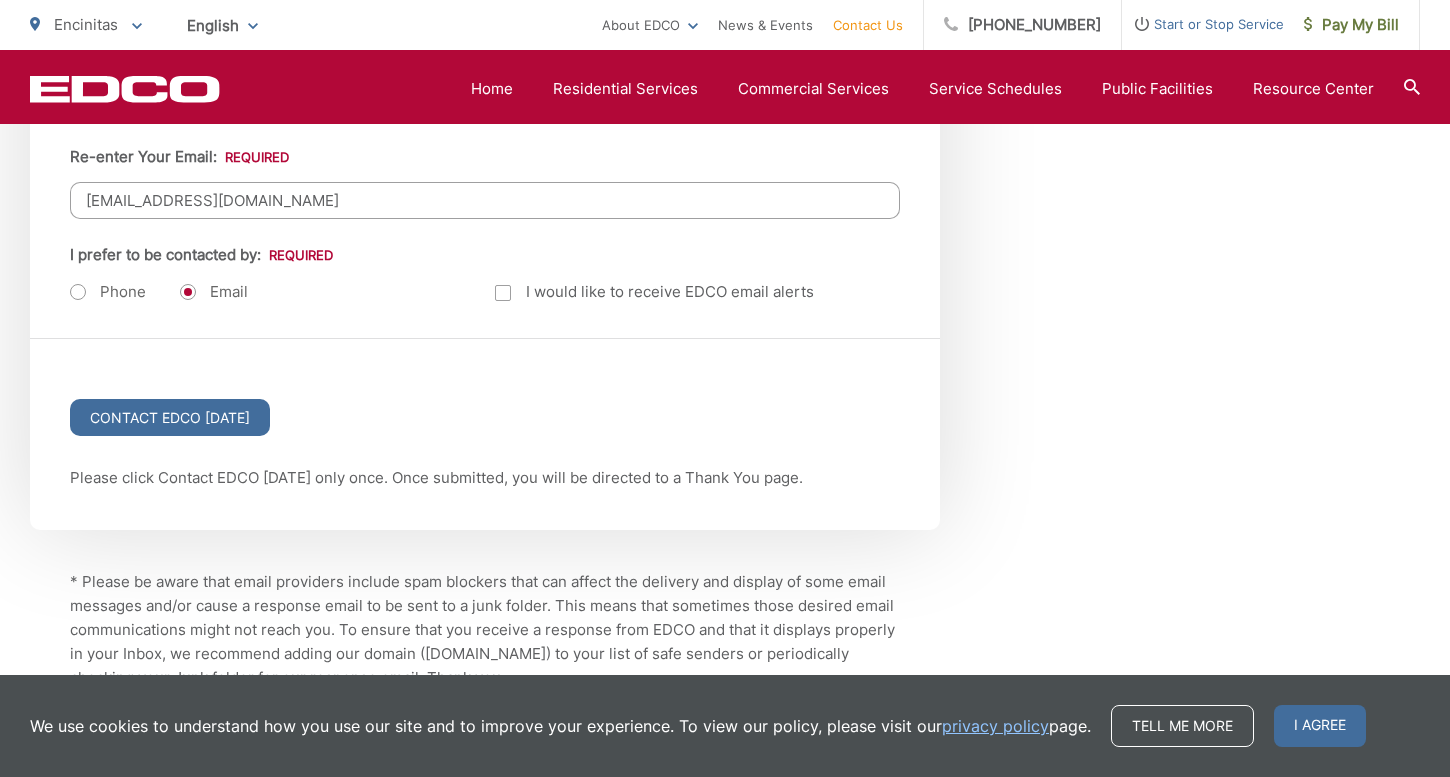 scroll, scrollTop: 2712, scrollLeft: 0, axis: vertical 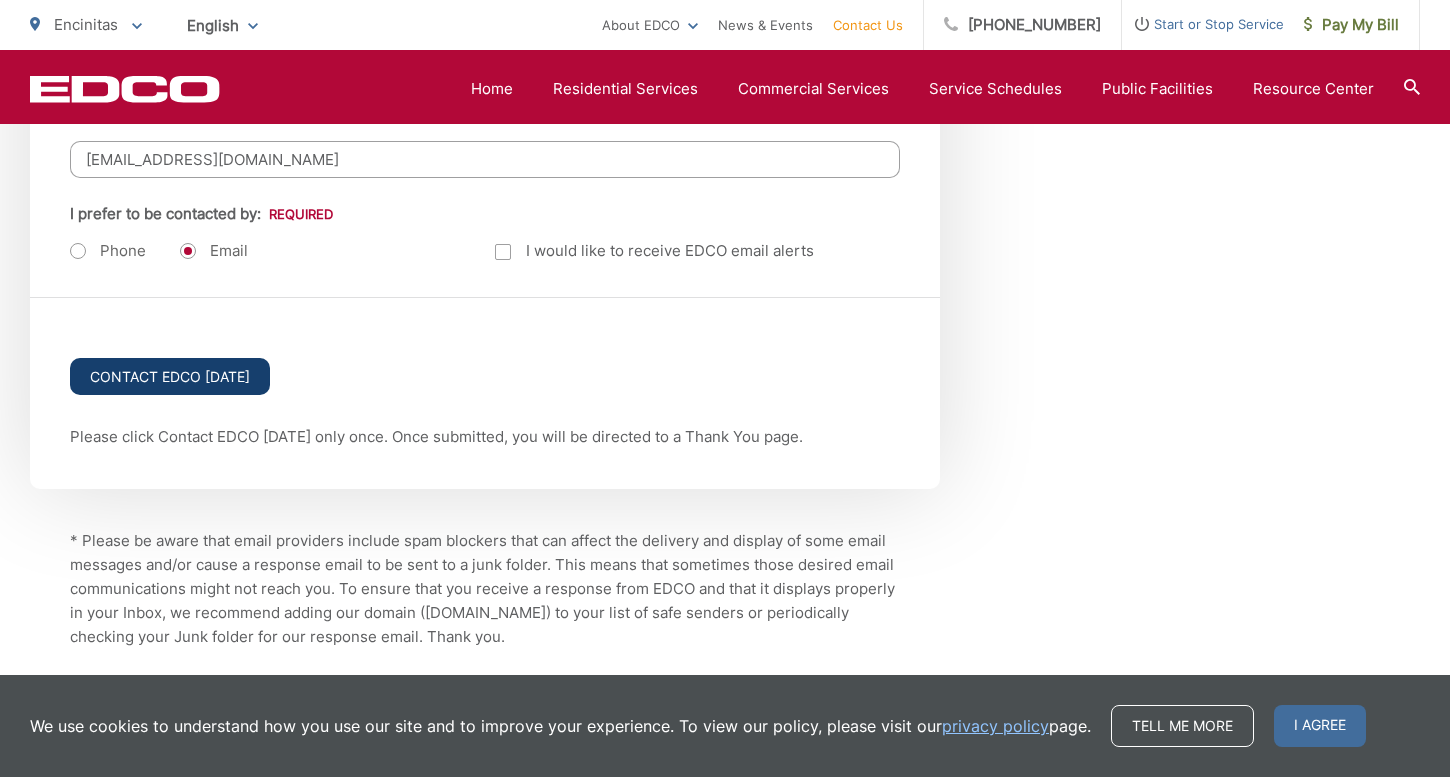 type on "Our trash bin is very old, and one of the wheels is about to fall off.  We need a replacement trash (gray) bin.  Please email me at [EMAIL_ADDRESS][DOMAIN_NAME] to let me know when a new one can be delivered.  Thank you." 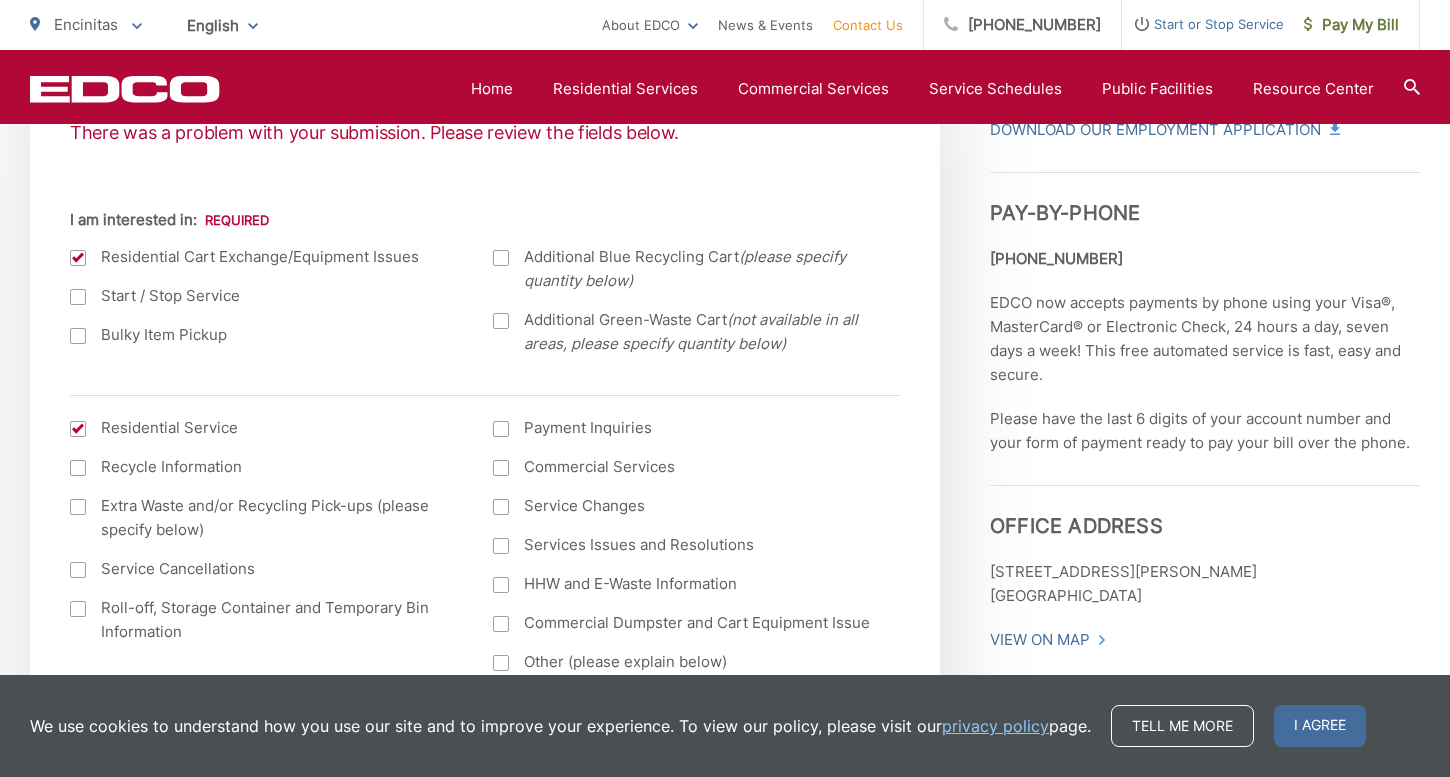 scroll, scrollTop: 801, scrollLeft: 0, axis: vertical 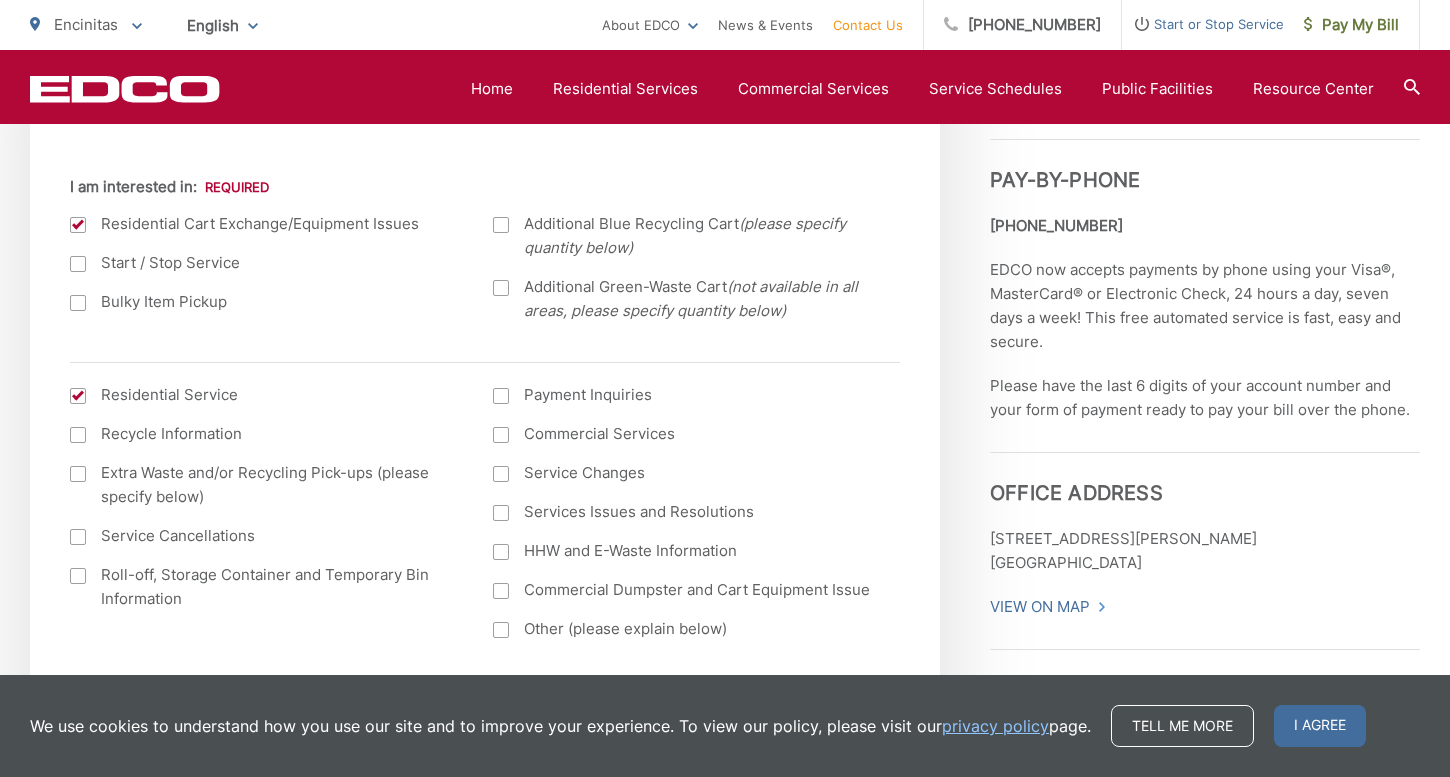 click on "Residential Service" at bounding box center (261, 395) 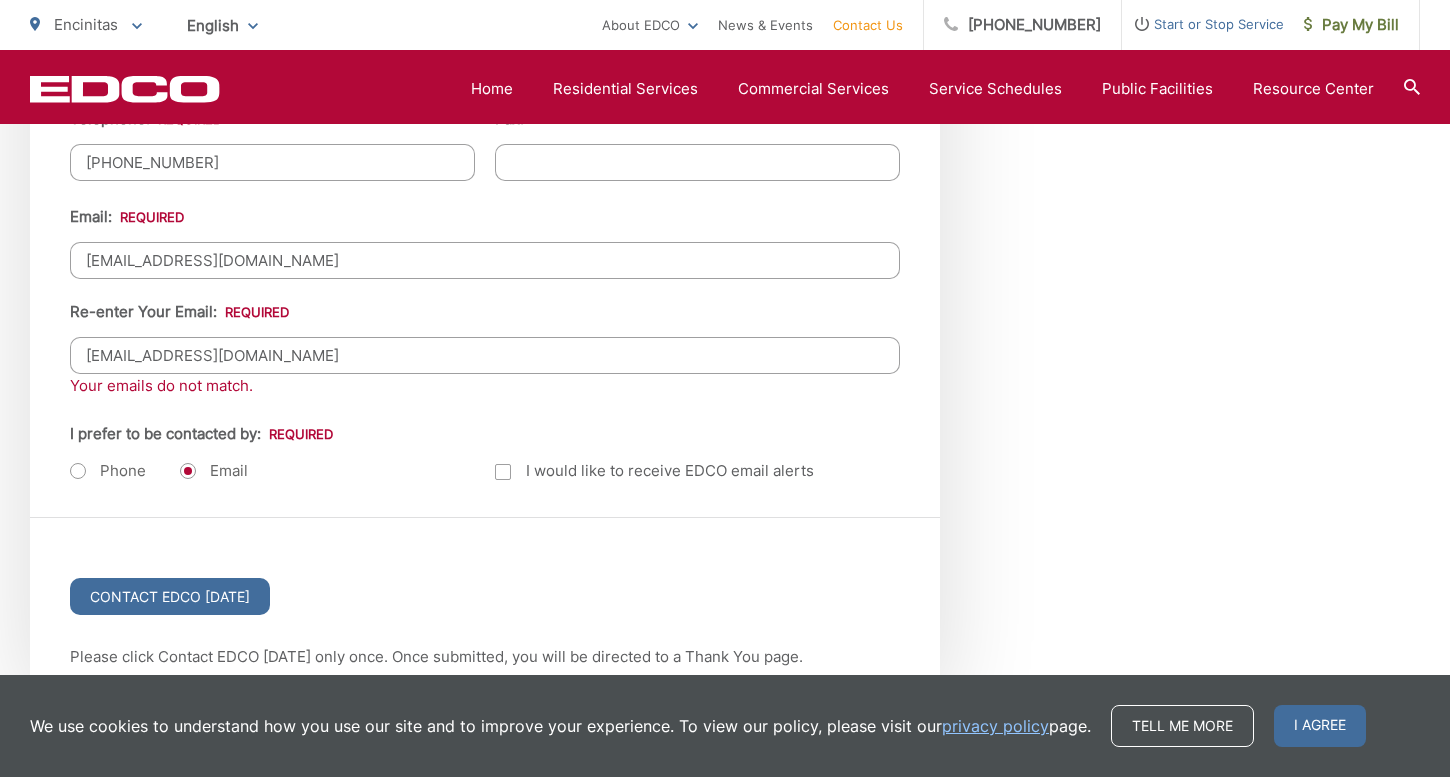 scroll, scrollTop: 2605, scrollLeft: 0, axis: vertical 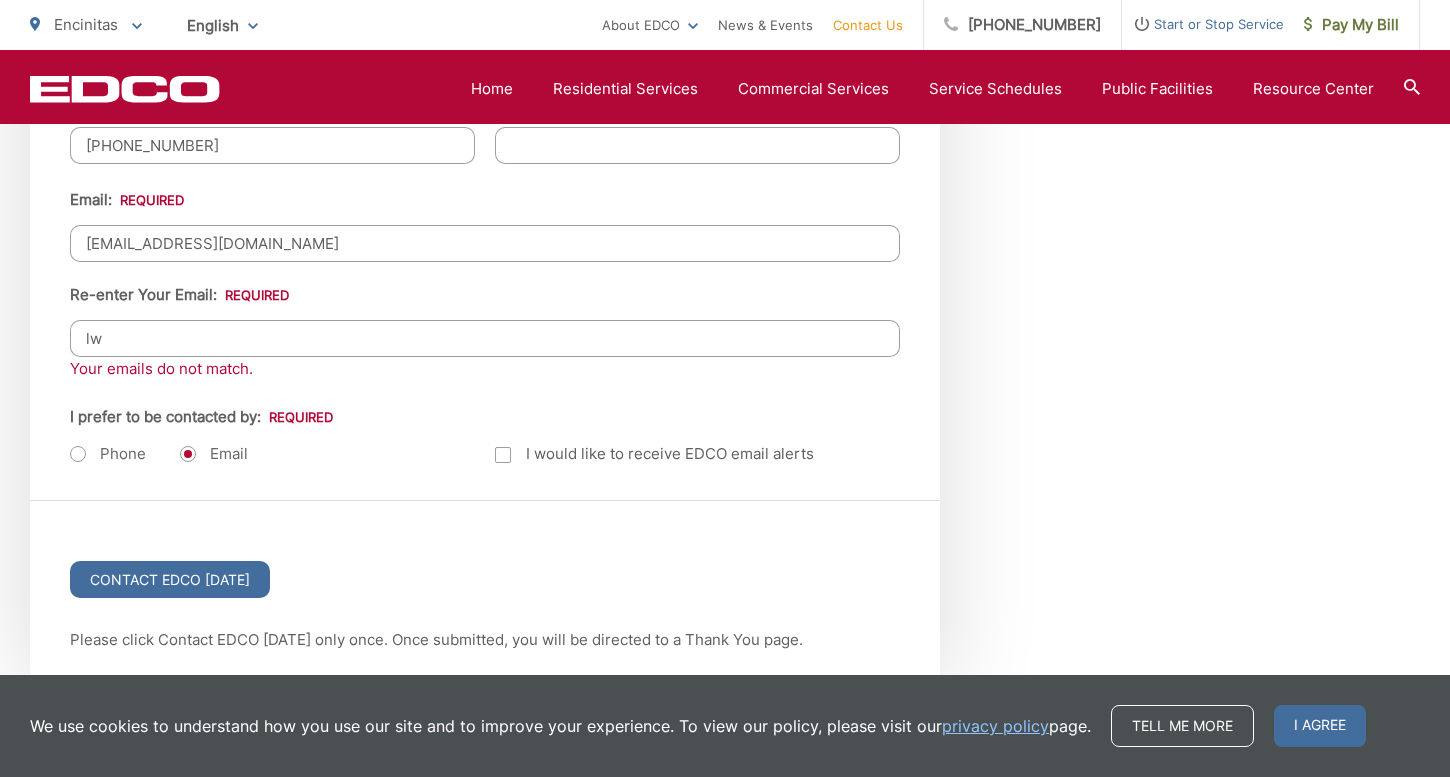 type on "l" 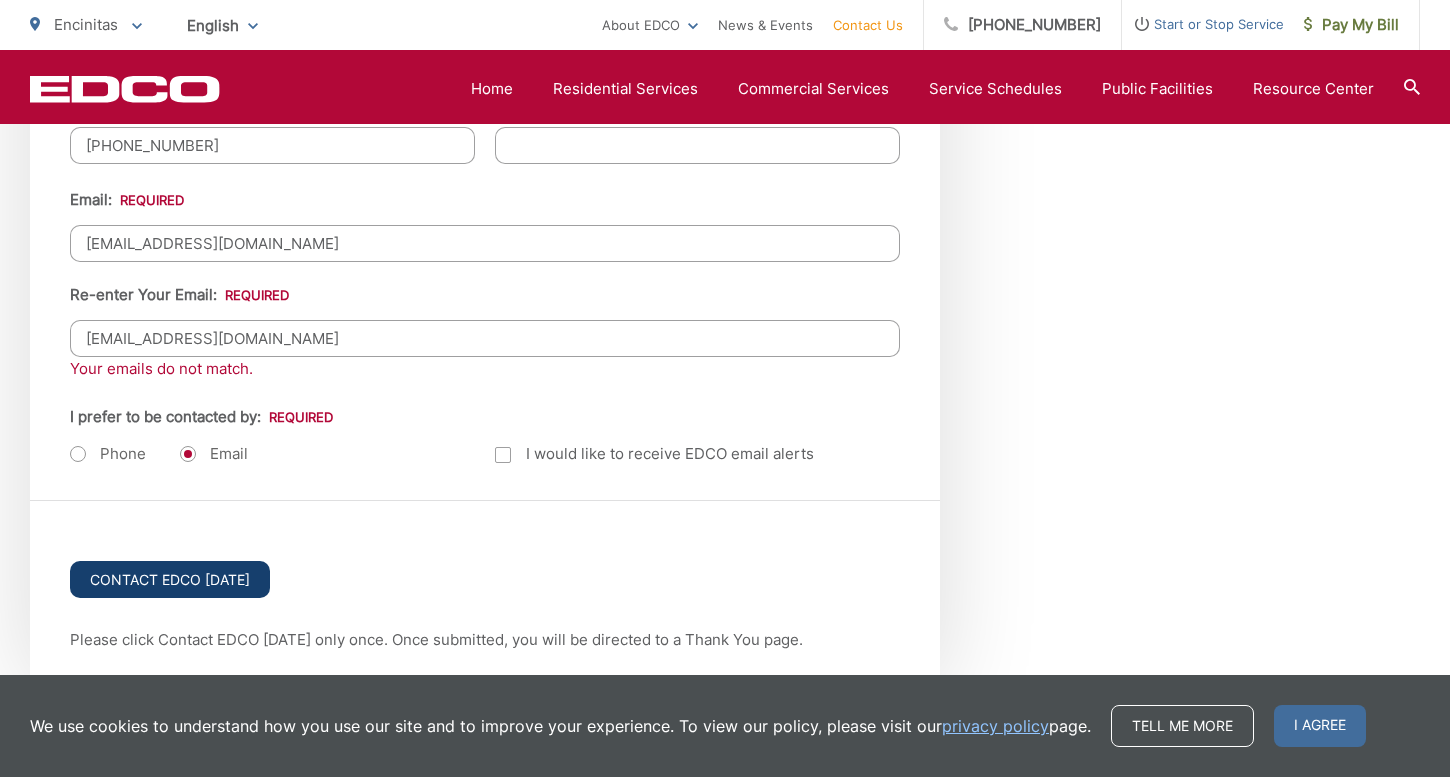 type on "[EMAIL_ADDRESS][DOMAIN_NAME]" 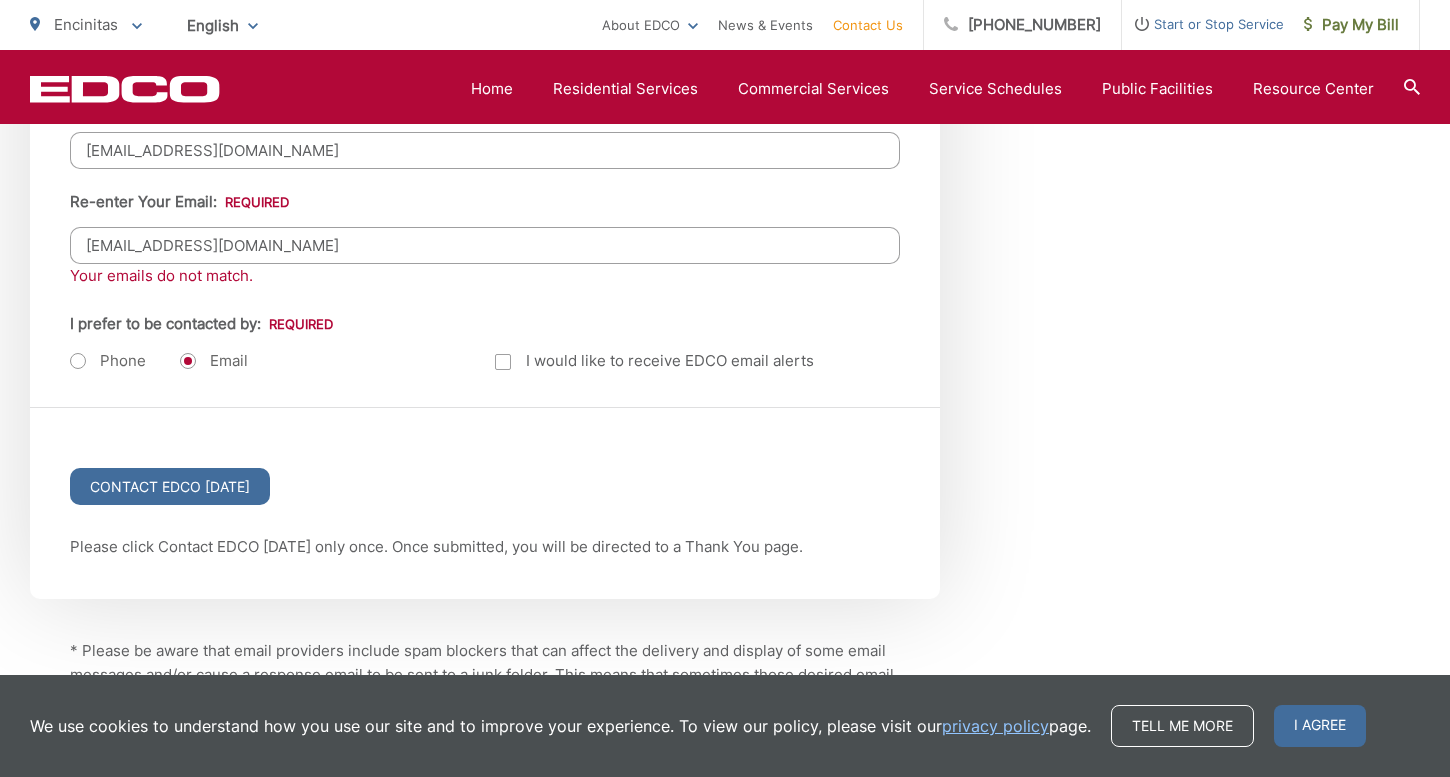 scroll, scrollTop: 2684, scrollLeft: 0, axis: vertical 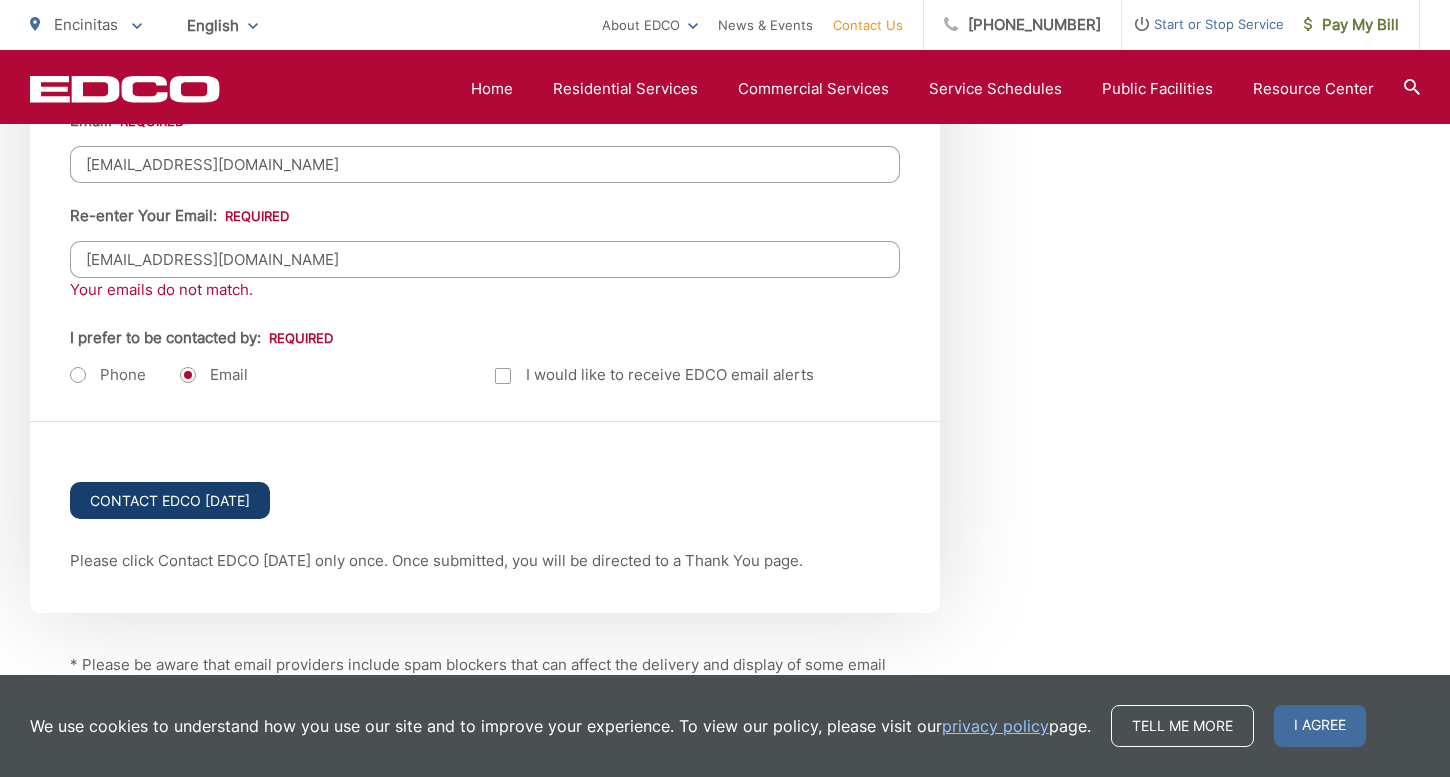 type on "[EMAIL_ADDRESS][DOMAIN_NAME]" 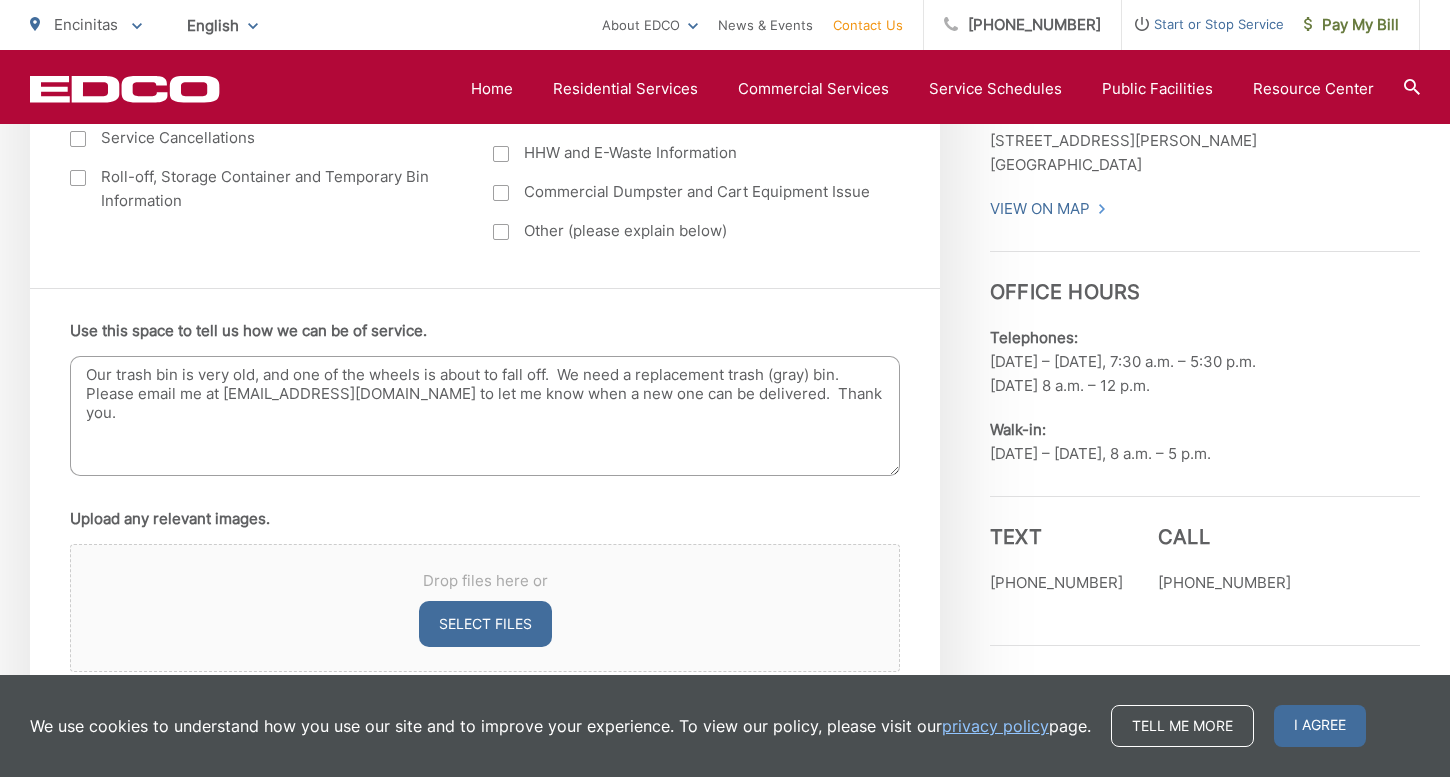 scroll, scrollTop: 1198, scrollLeft: 0, axis: vertical 